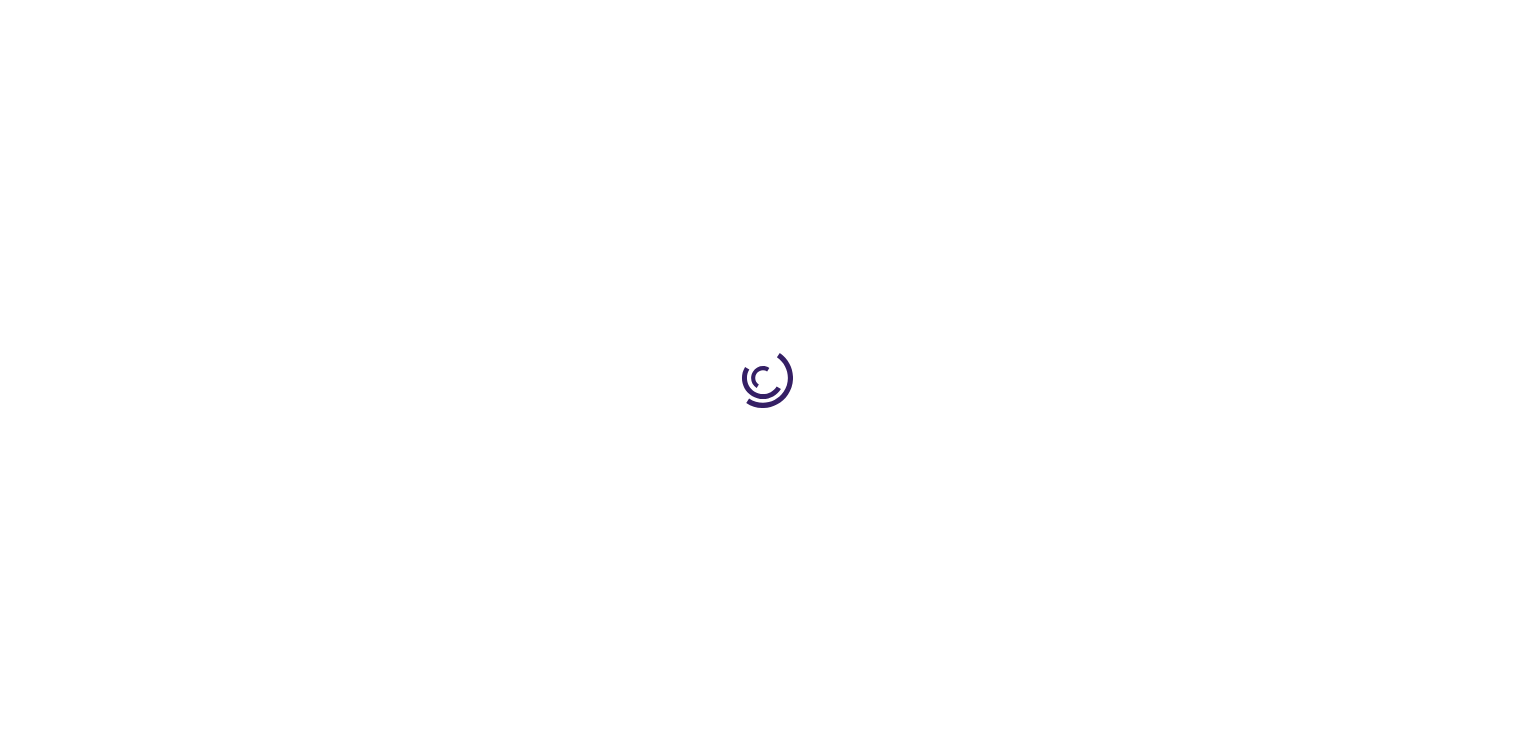 scroll, scrollTop: 638, scrollLeft: 0, axis: vertical 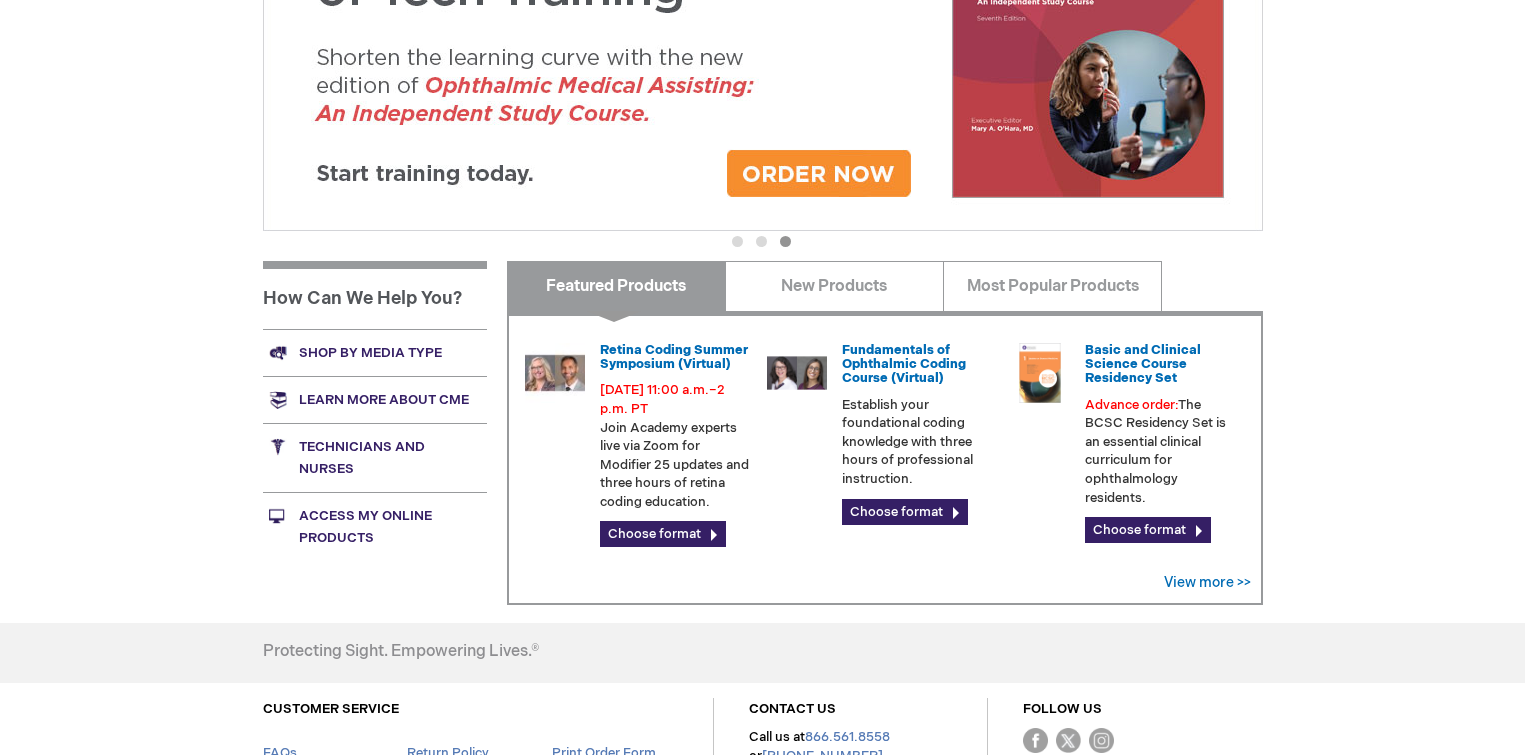 click on "Advance order:" at bounding box center [1131, 405] 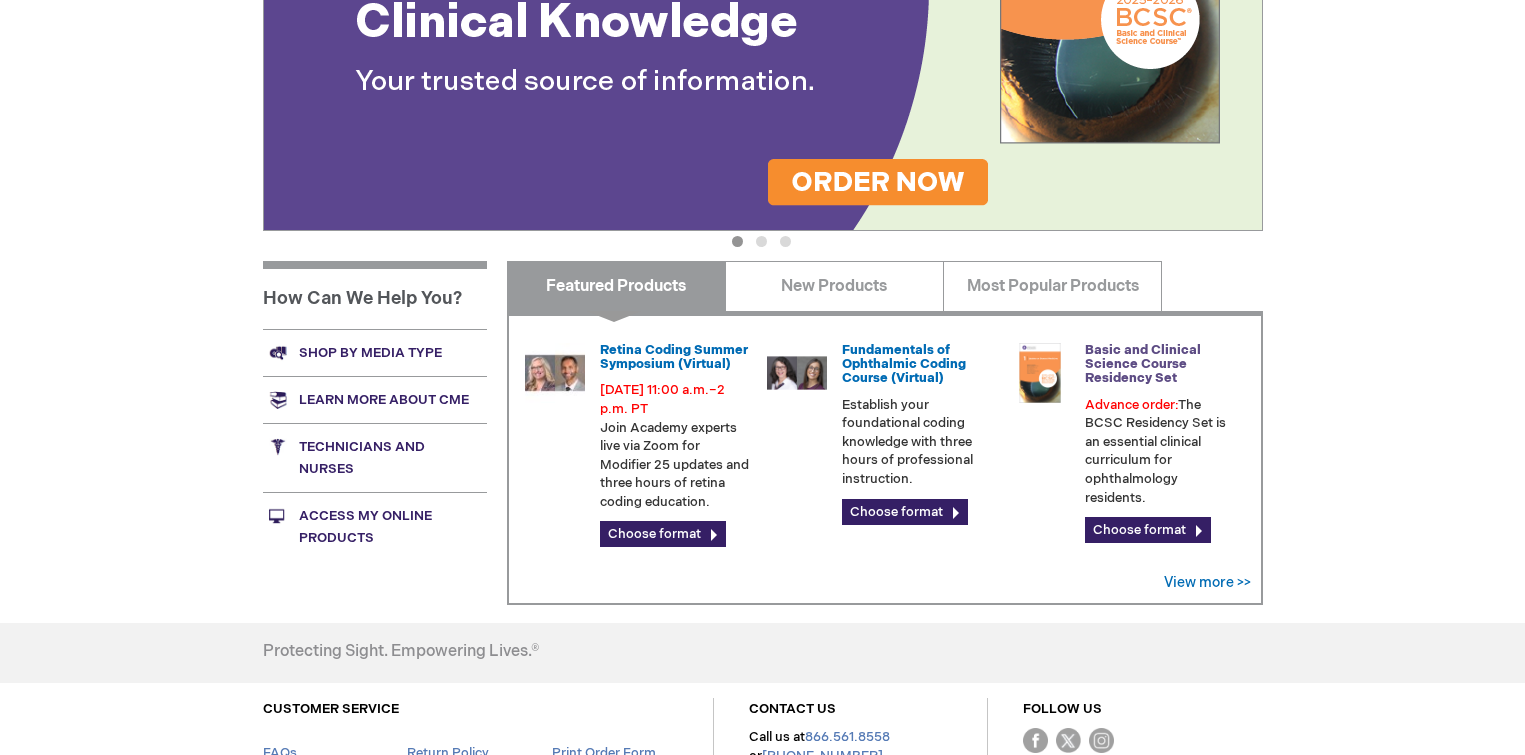 click on "Basic and Clinical Science Course Residency Set" at bounding box center (1143, 364) 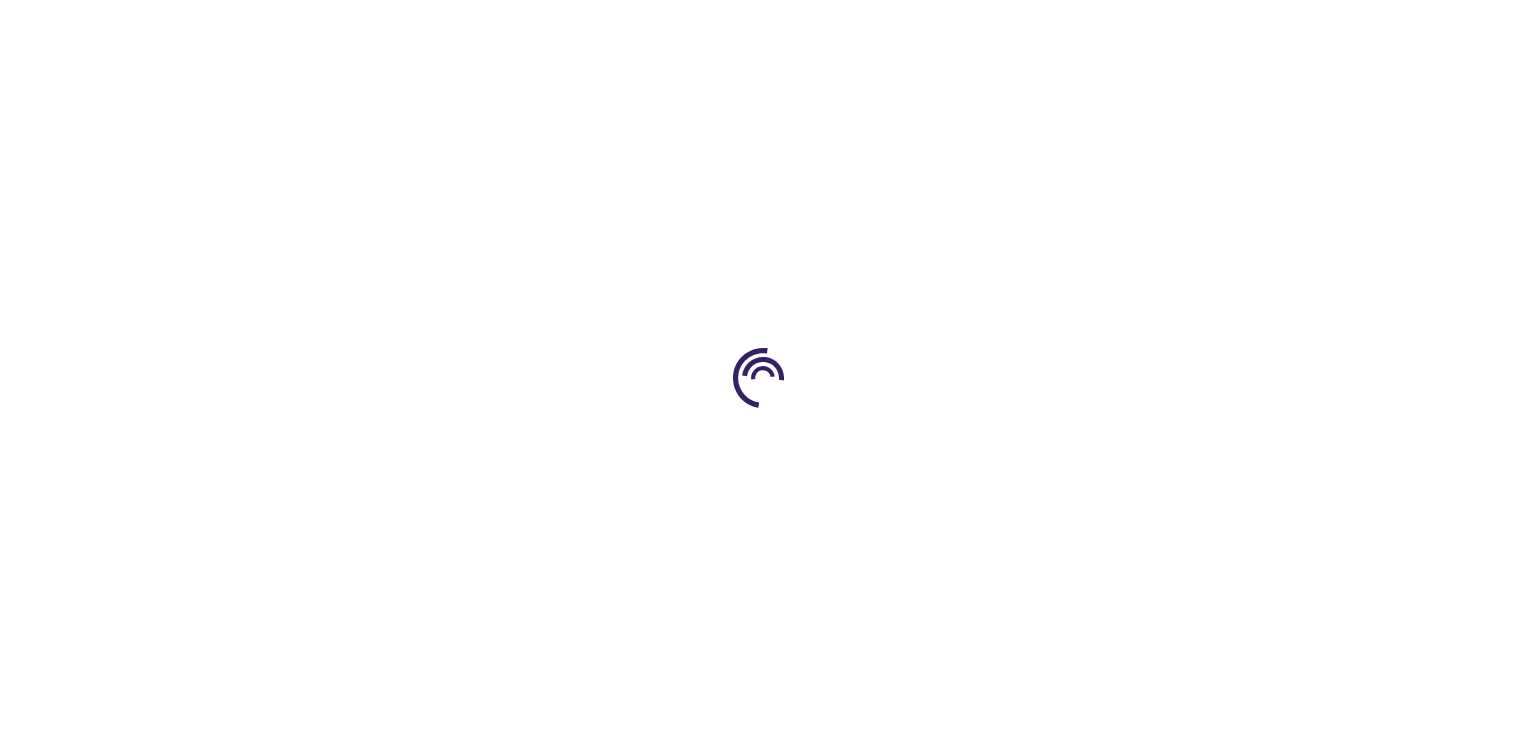 scroll, scrollTop: 0, scrollLeft: 0, axis: both 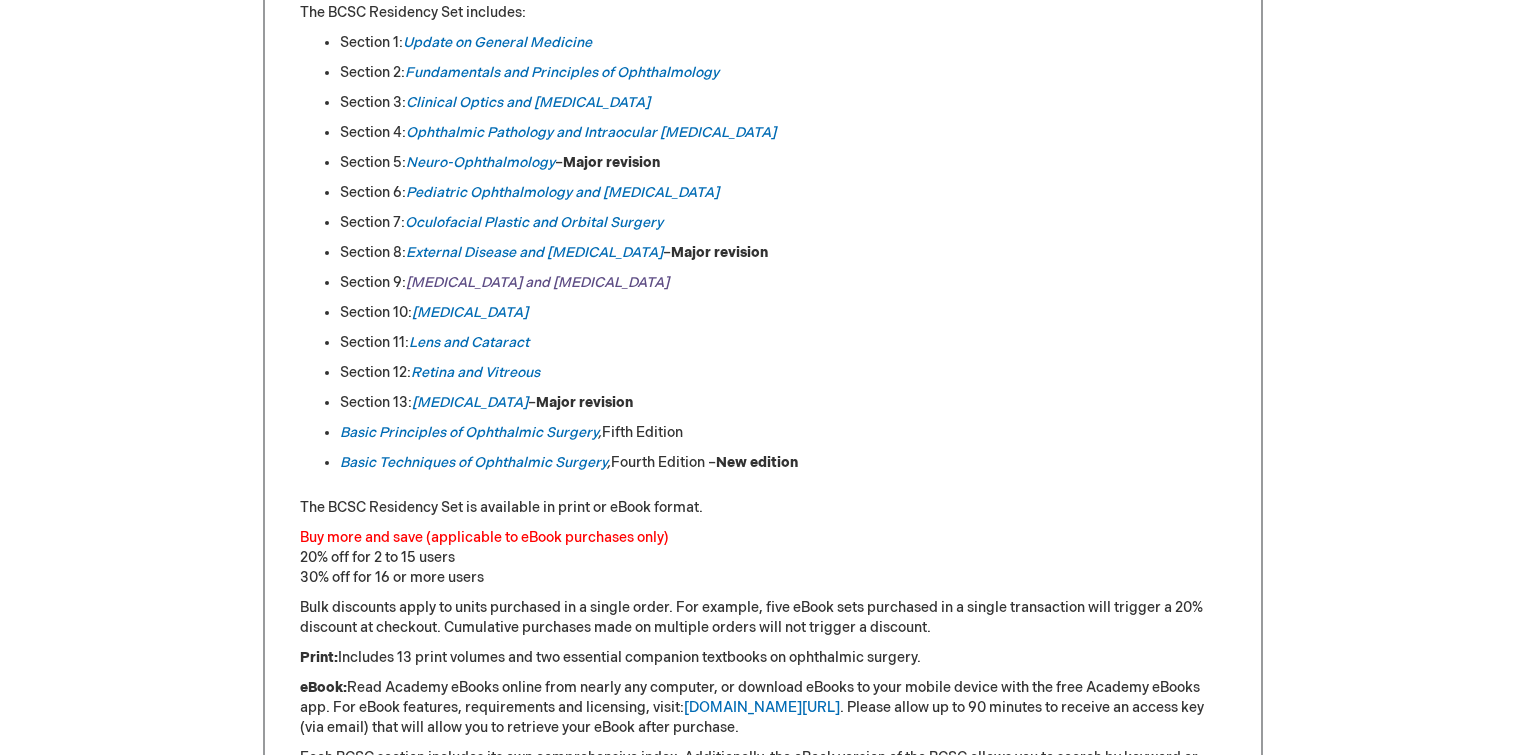 click on "Uveitis and Ocular Inflammation" at bounding box center [537, 282] 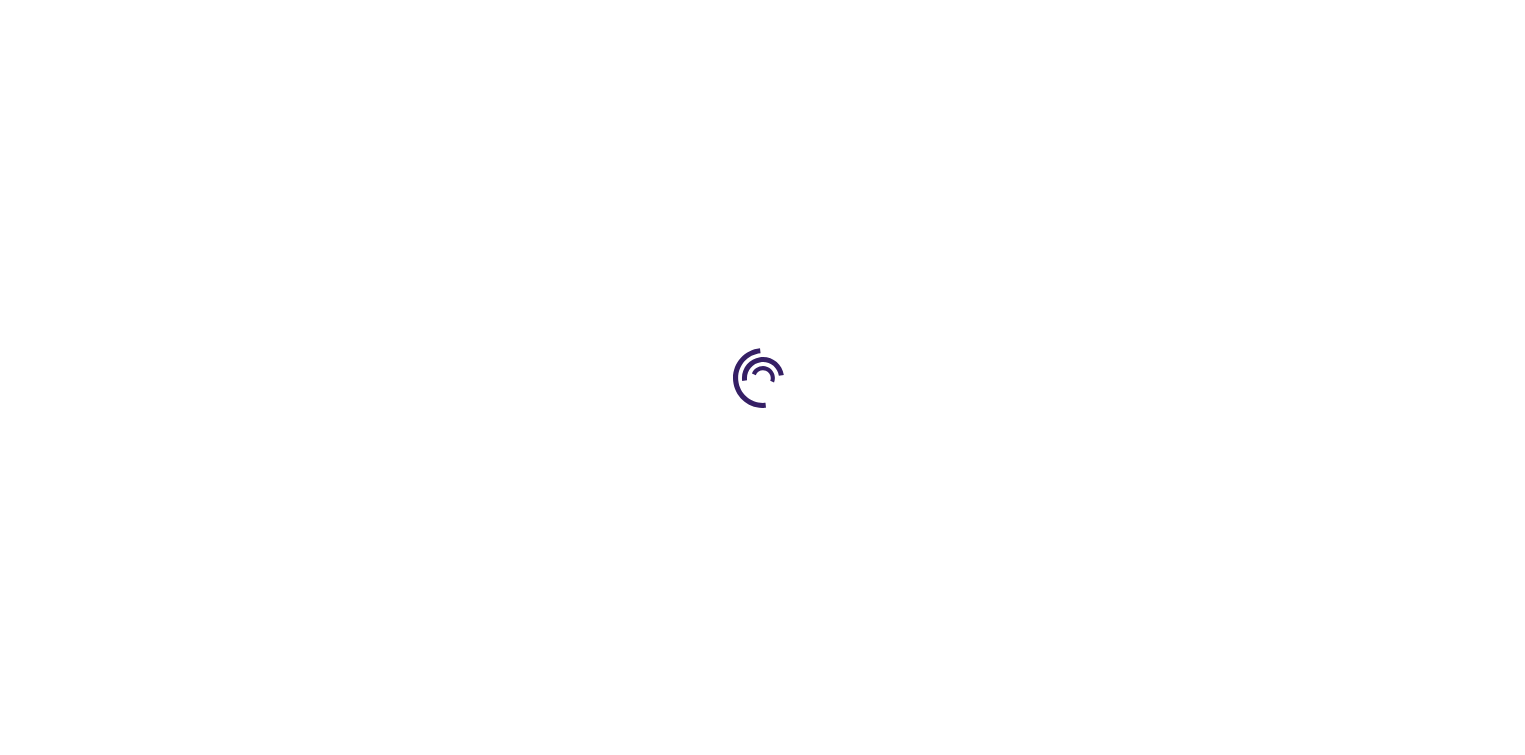 scroll, scrollTop: 0, scrollLeft: 0, axis: both 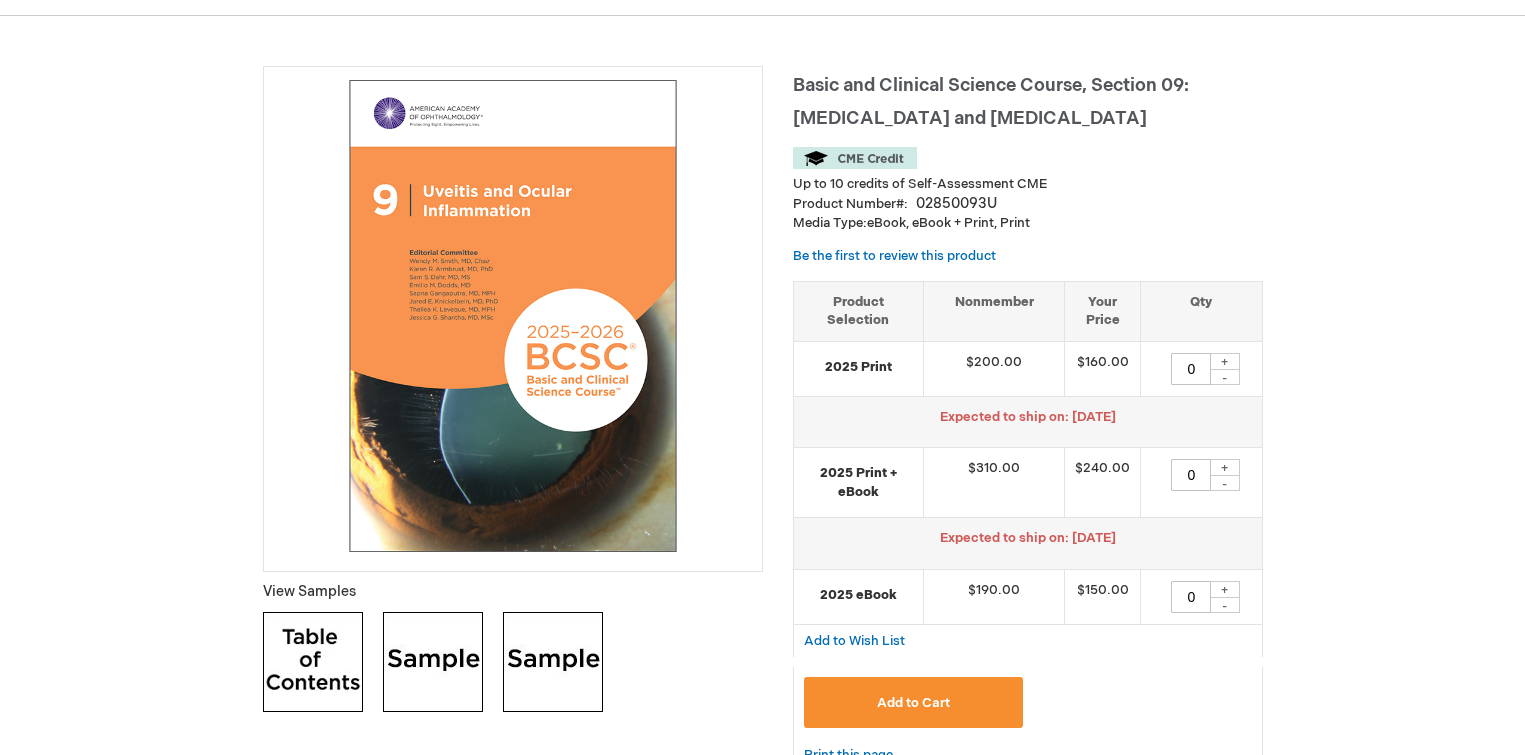 click on "+" at bounding box center [1225, 467] 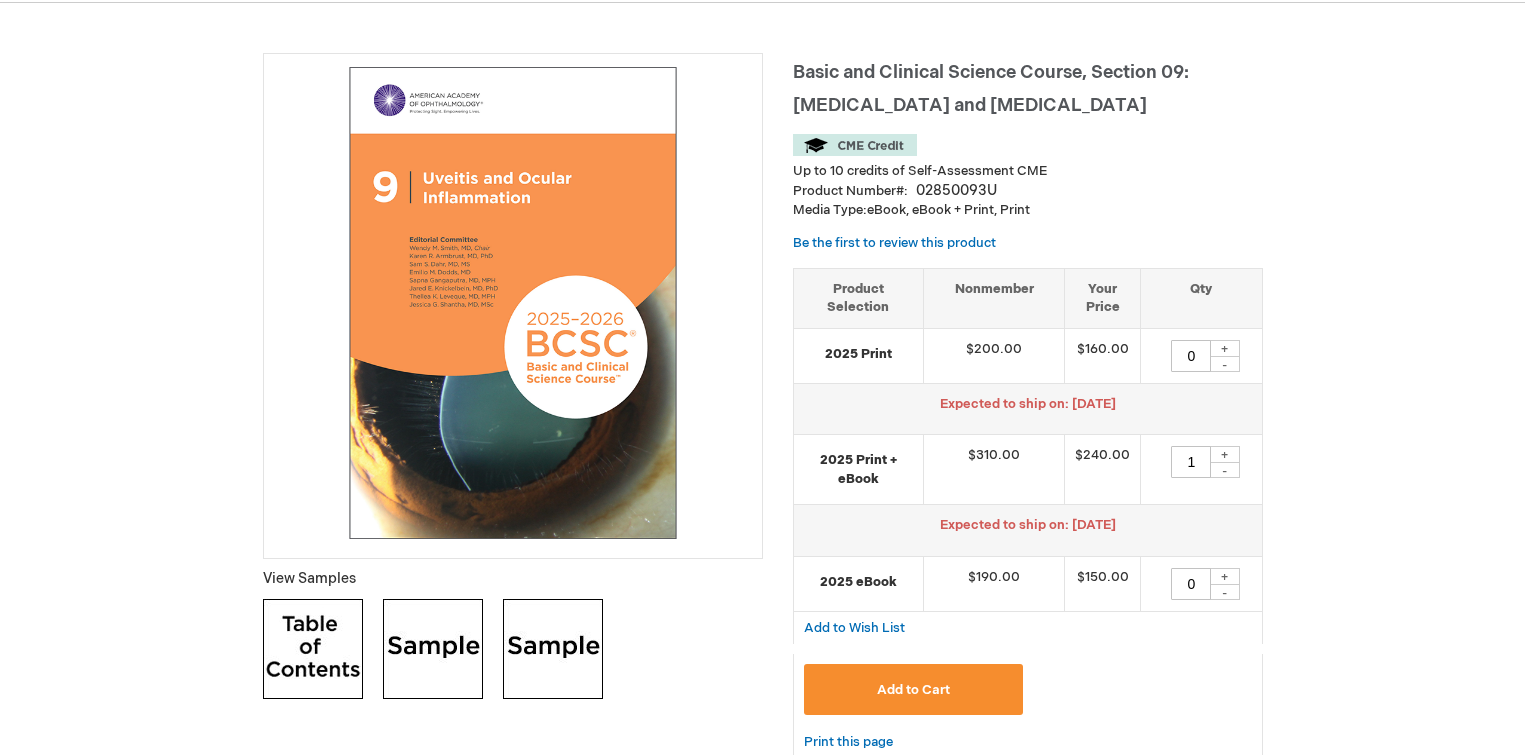 scroll, scrollTop: 248, scrollLeft: 0, axis: vertical 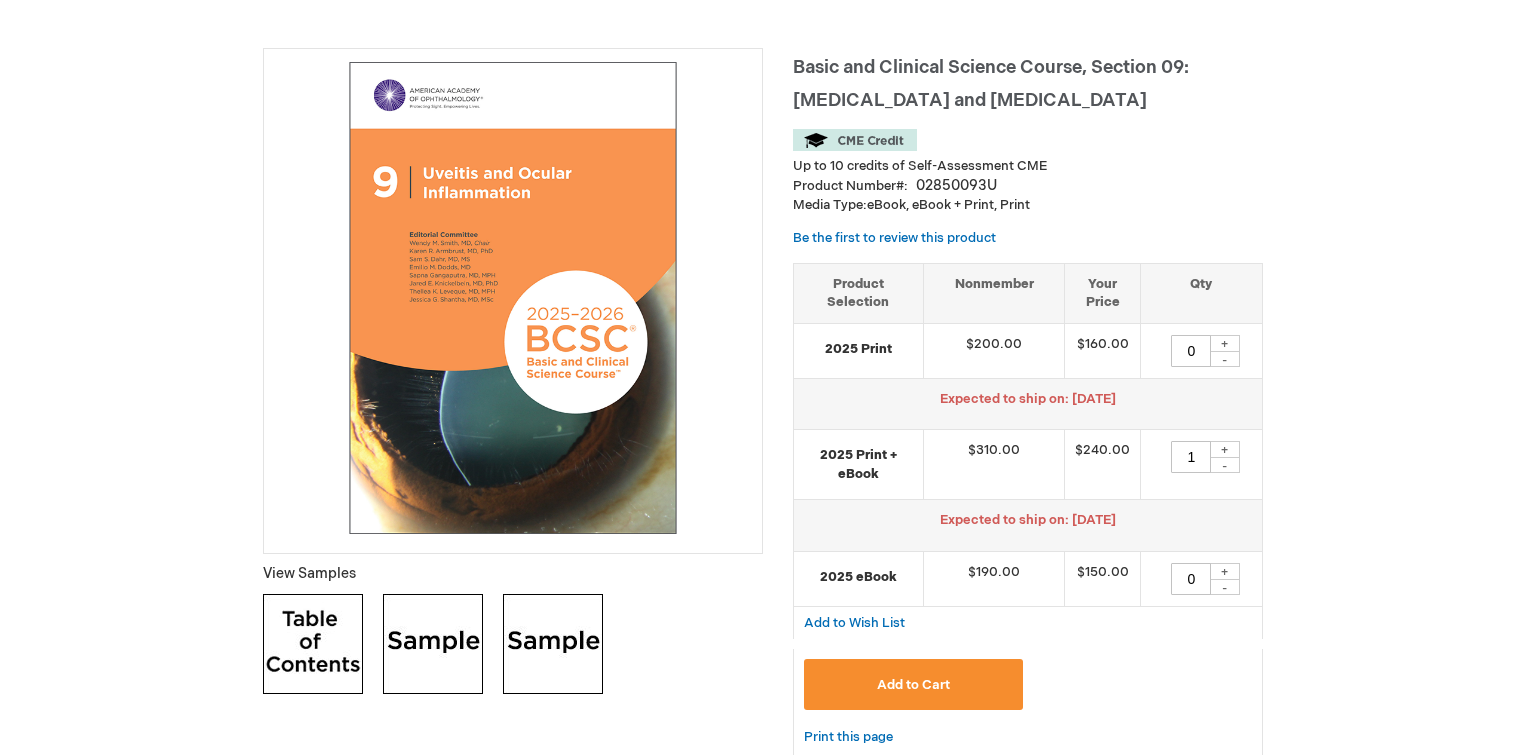 click on "Add to Cart" at bounding box center [914, 684] 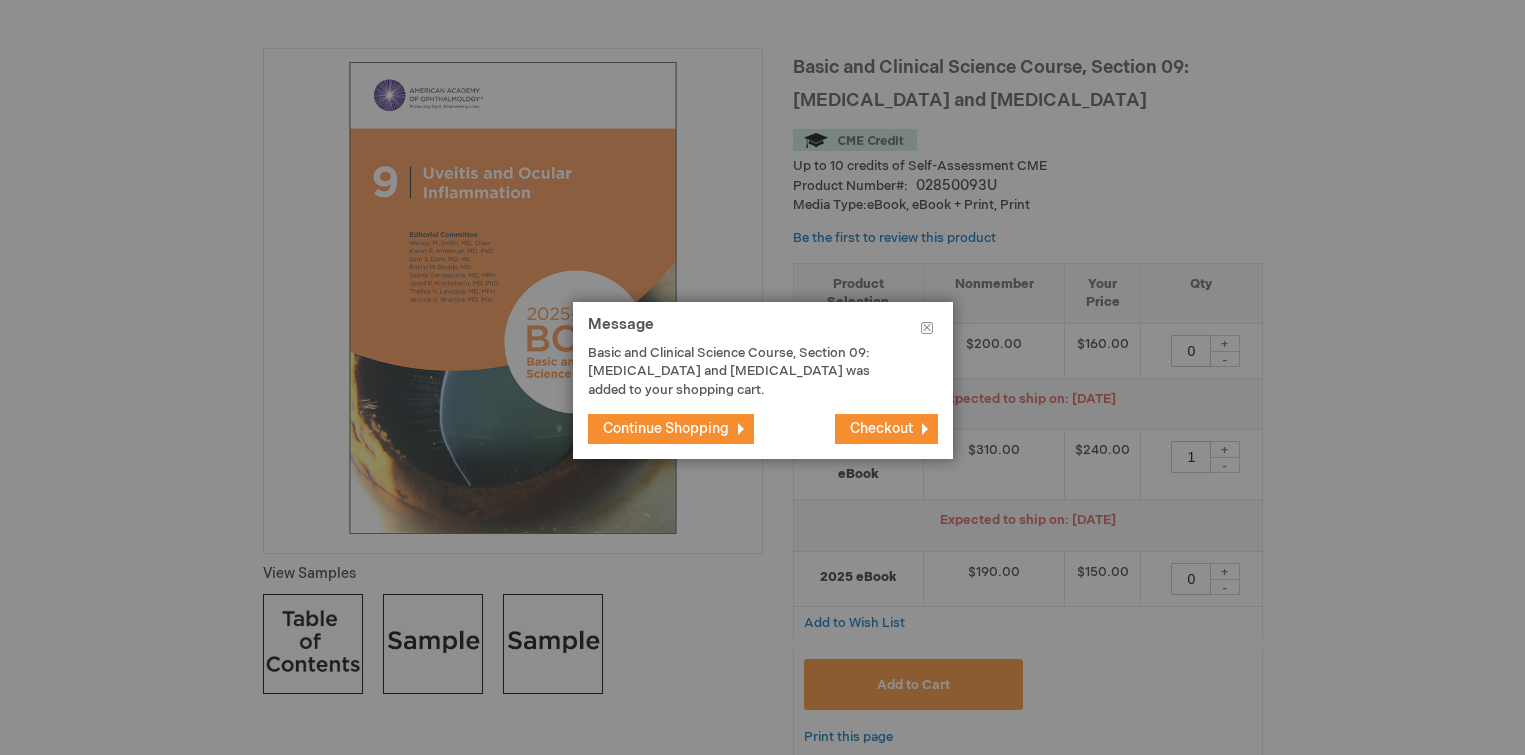 click on "Checkout" at bounding box center (881, 428) 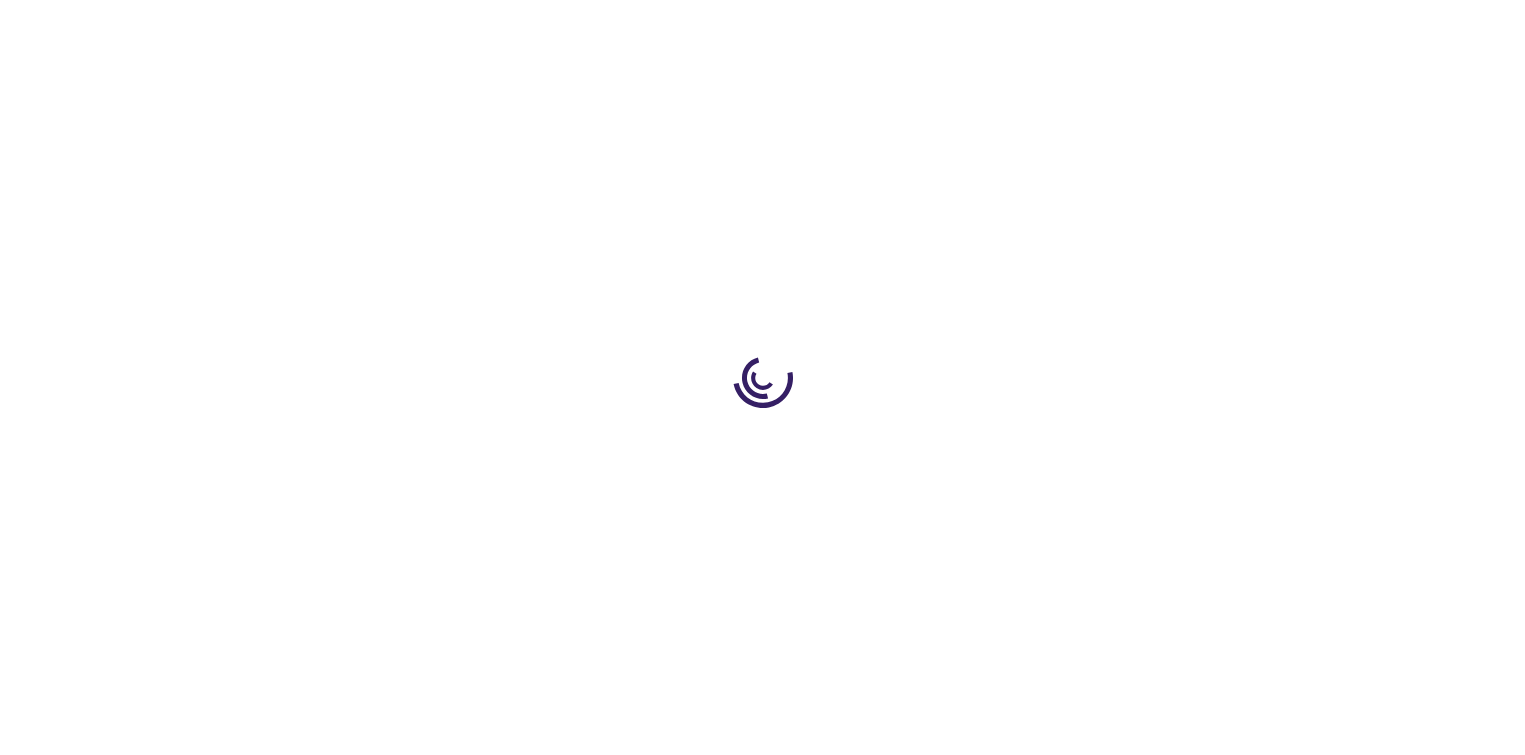 scroll, scrollTop: 0, scrollLeft: 0, axis: both 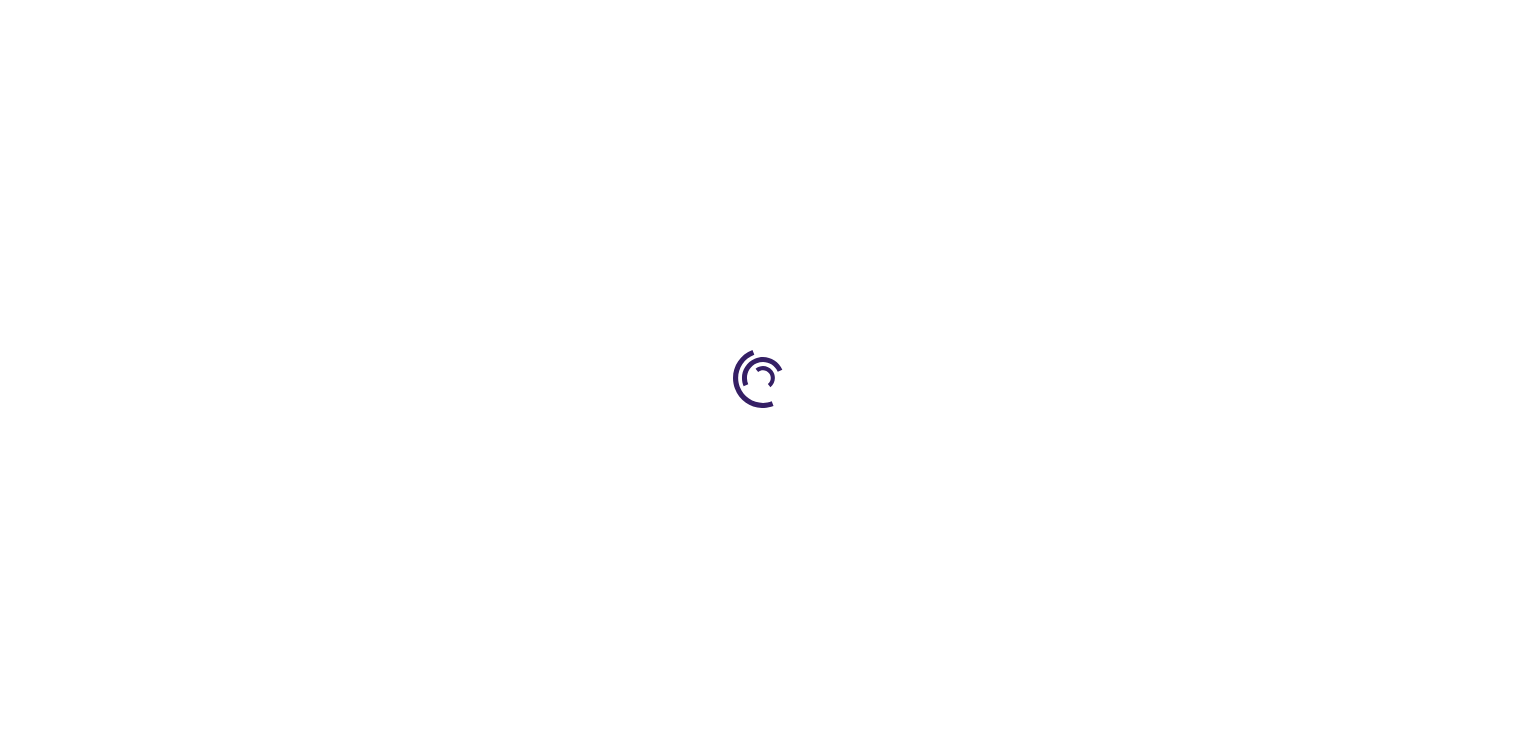 select on "US" 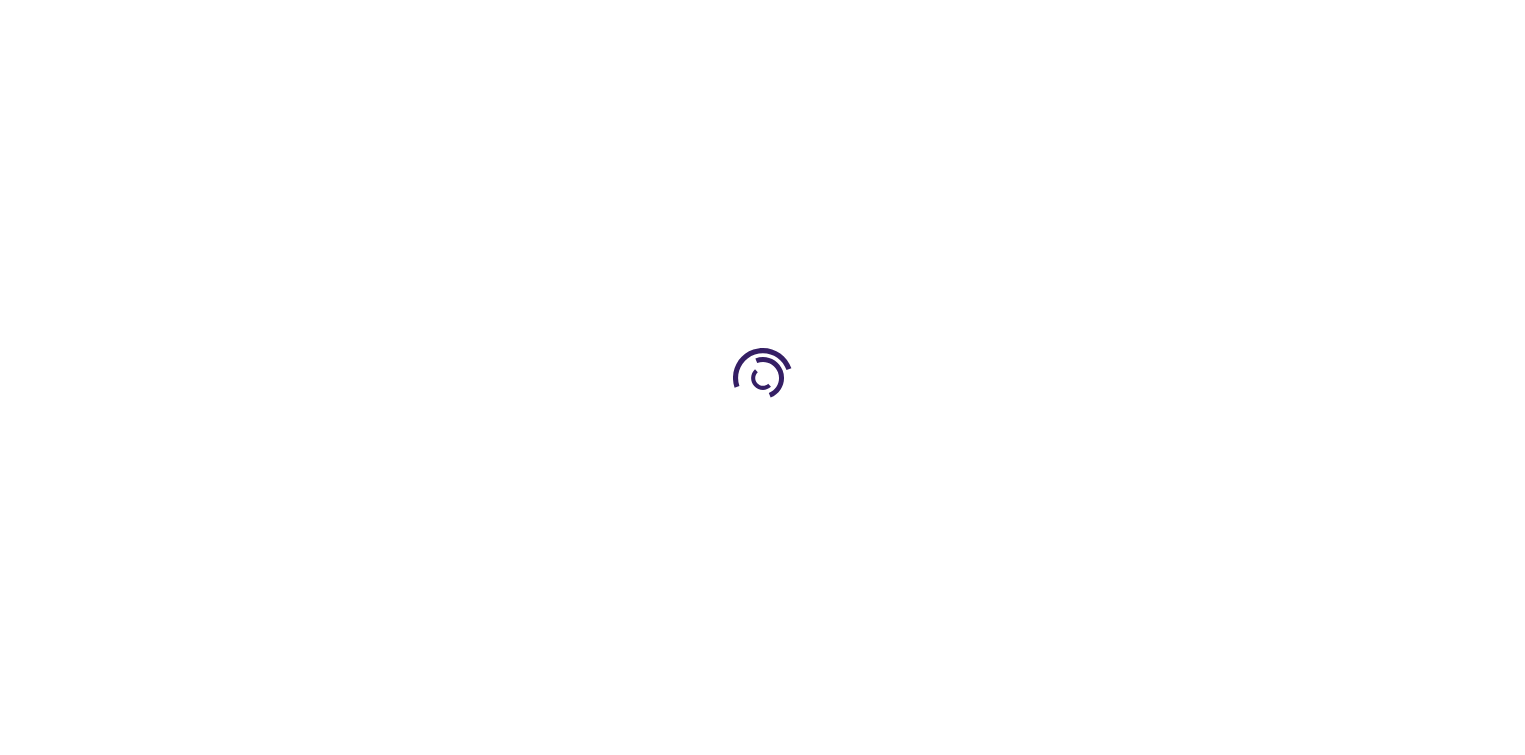 select on "47" 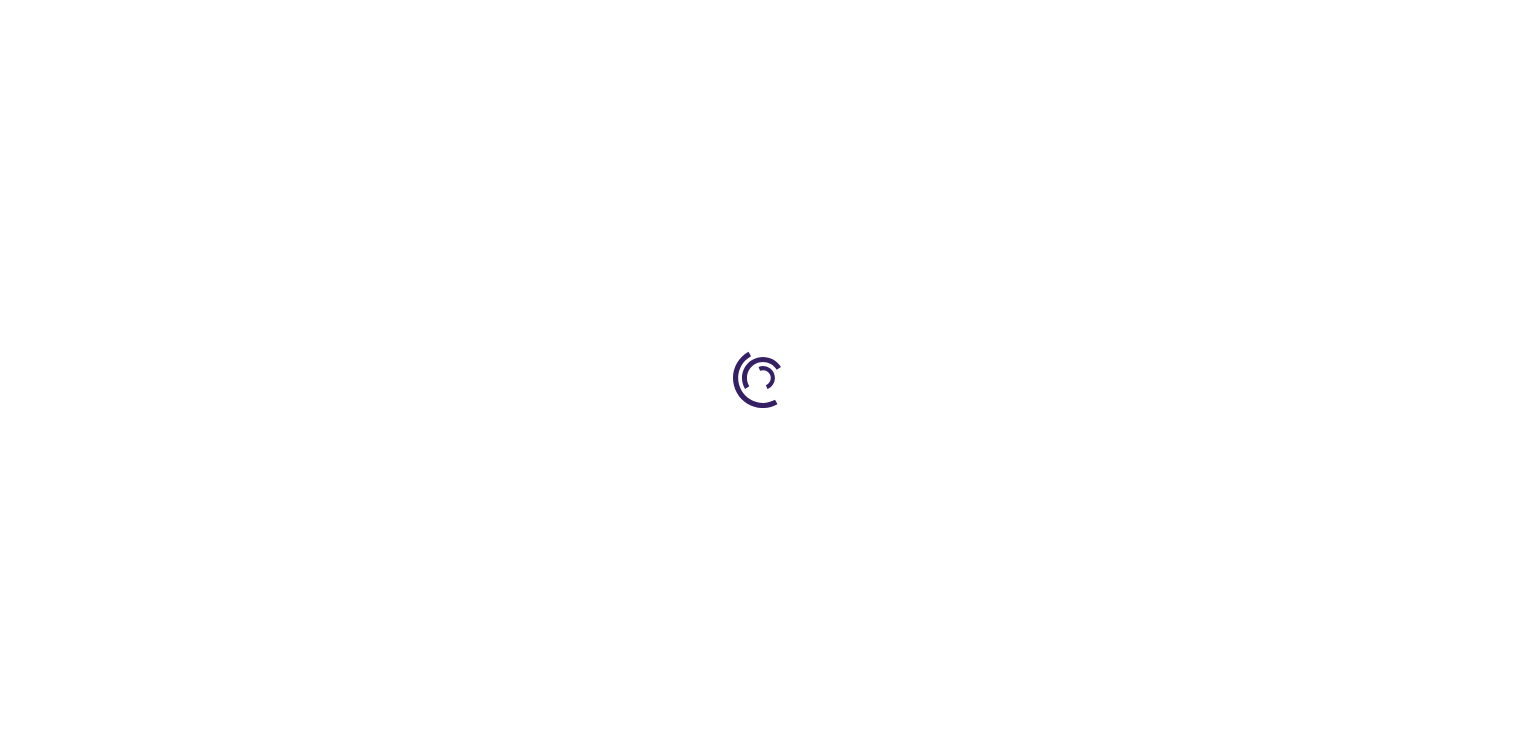 scroll, scrollTop: 0, scrollLeft: 0, axis: both 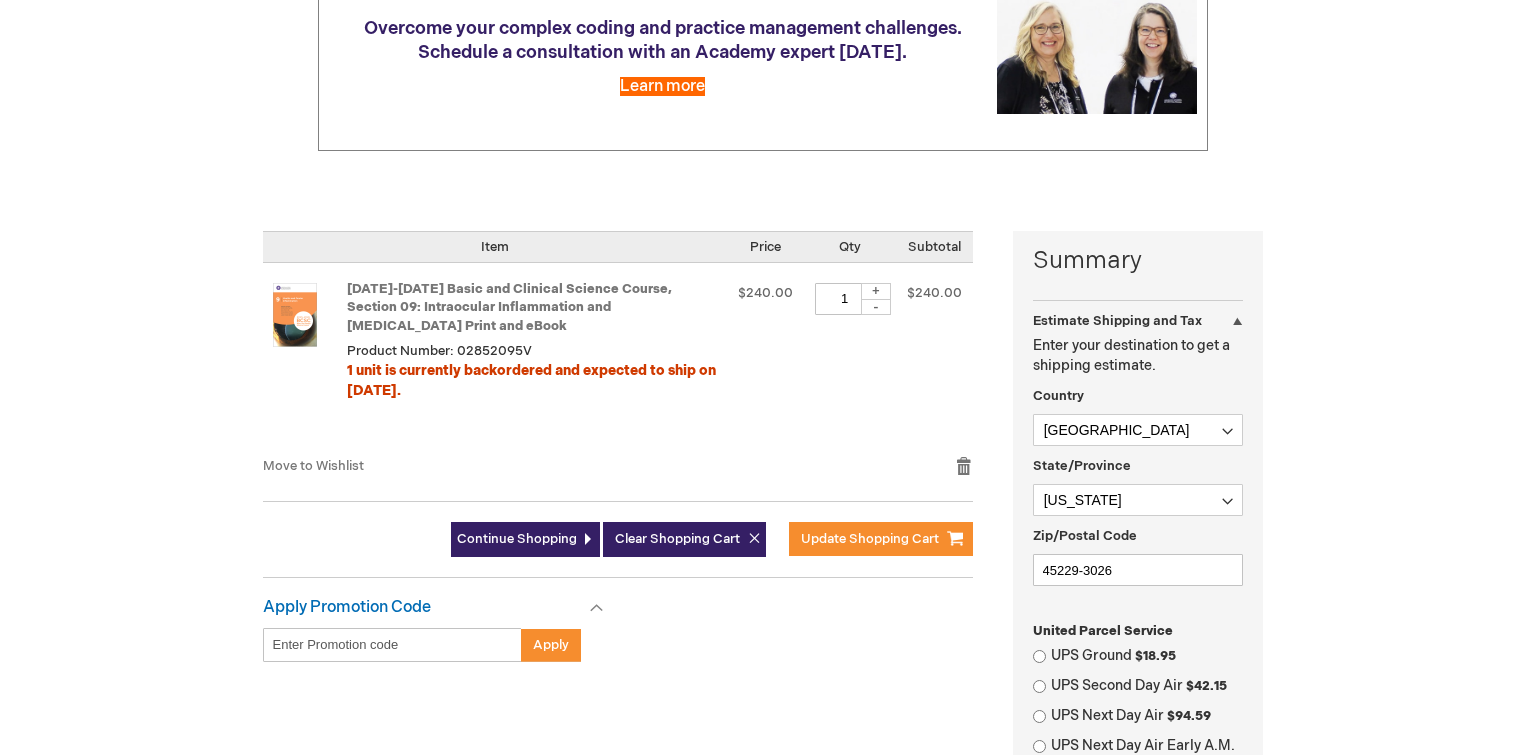 click at bounding box center [0, 475] 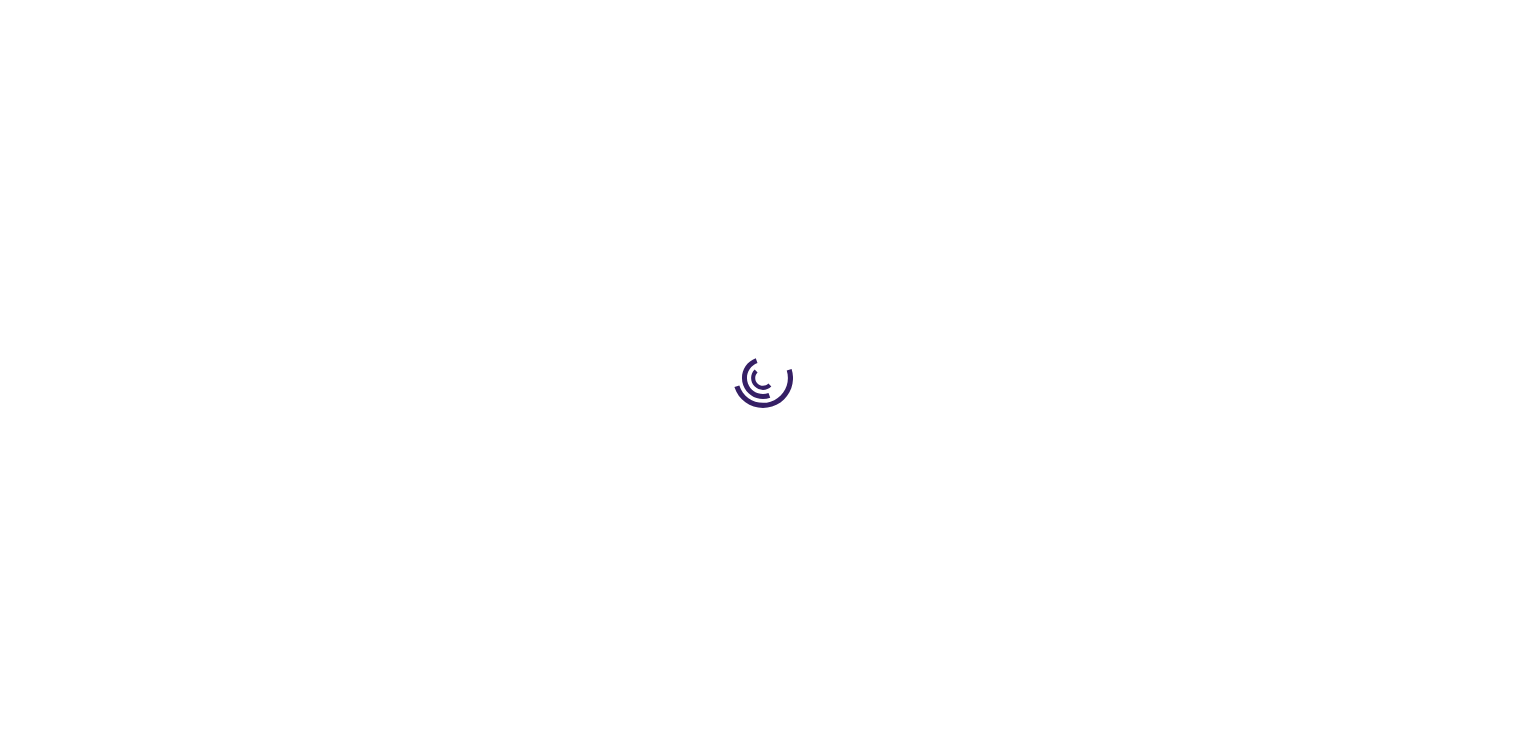 scroll, scrollTop: 526, scrollLeft: 0, axis: vertical 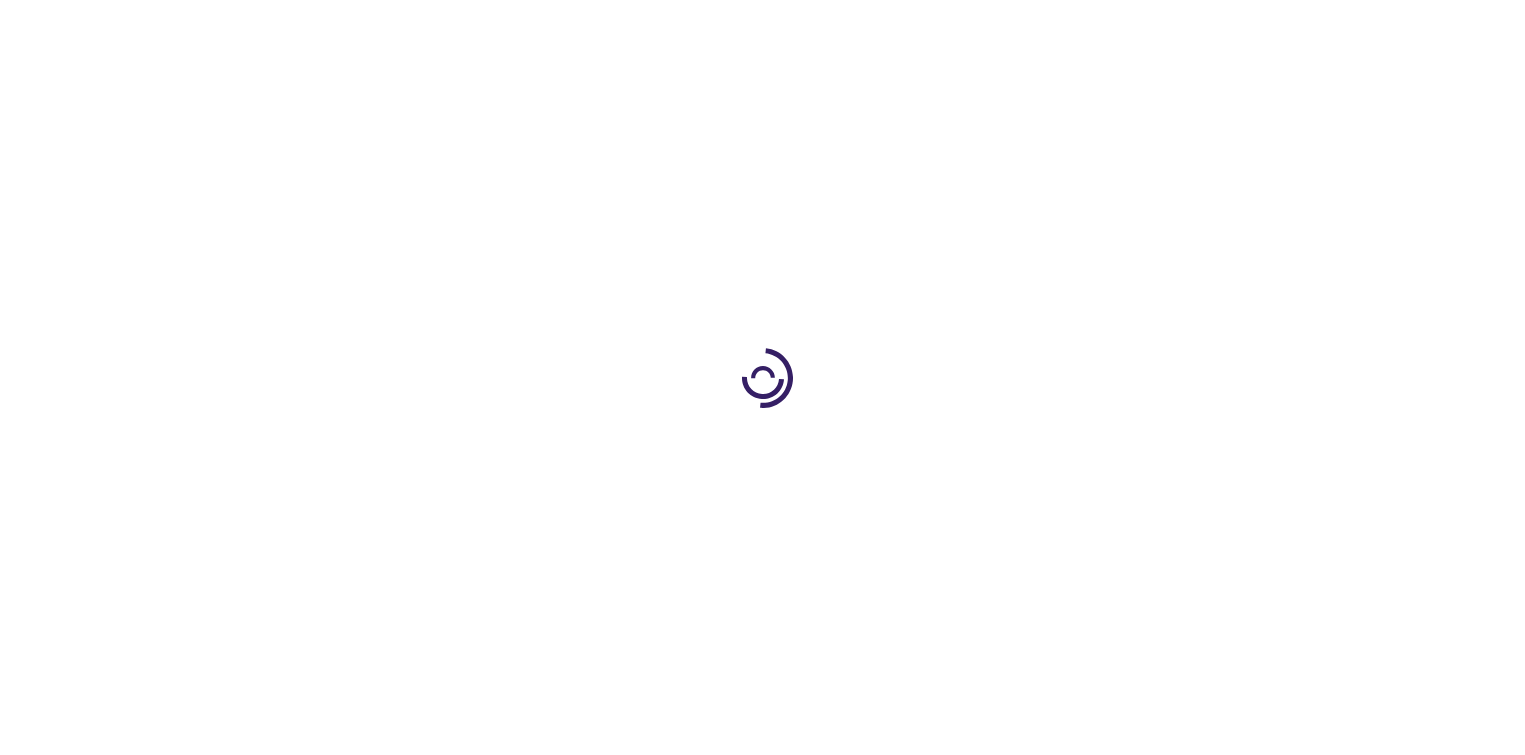 select on "US" 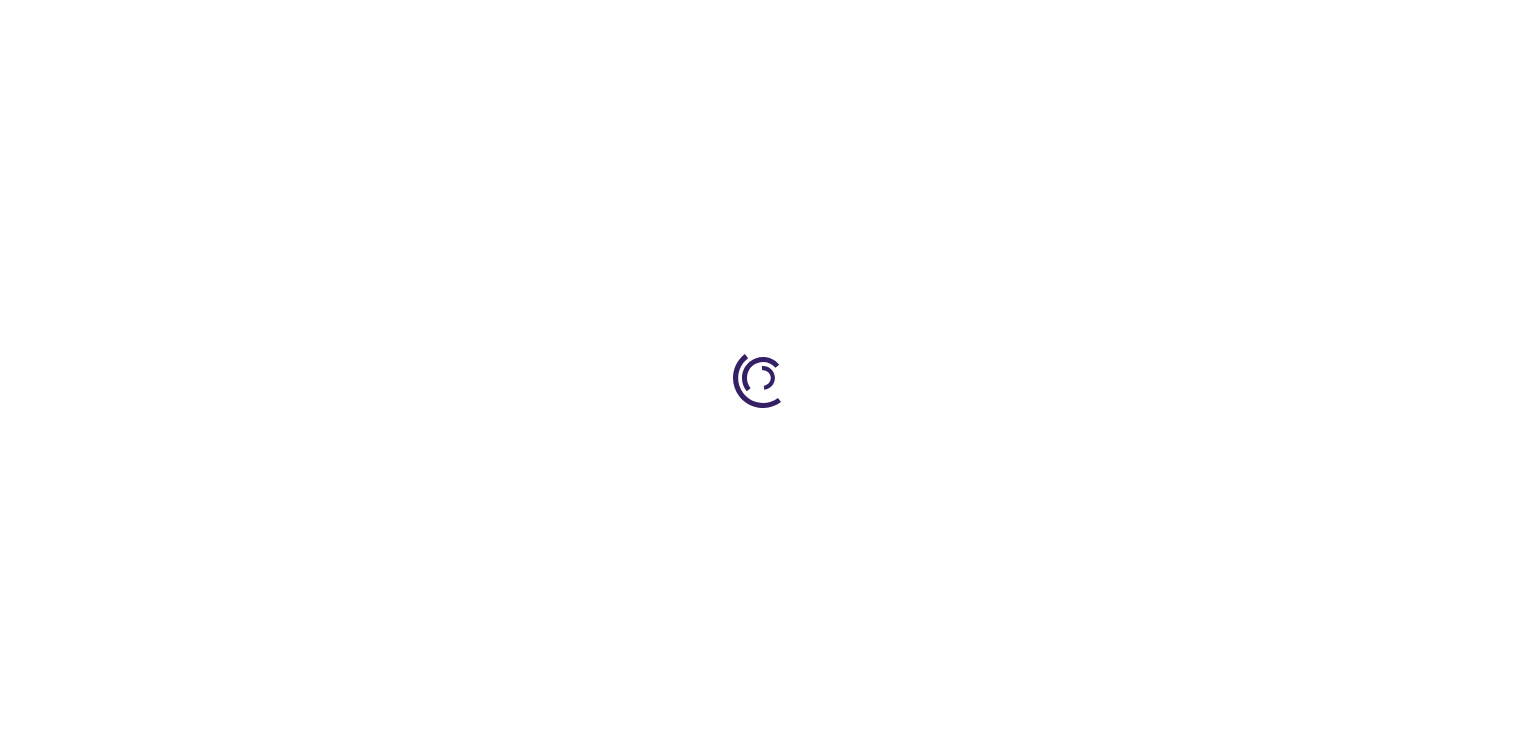 select on "47" 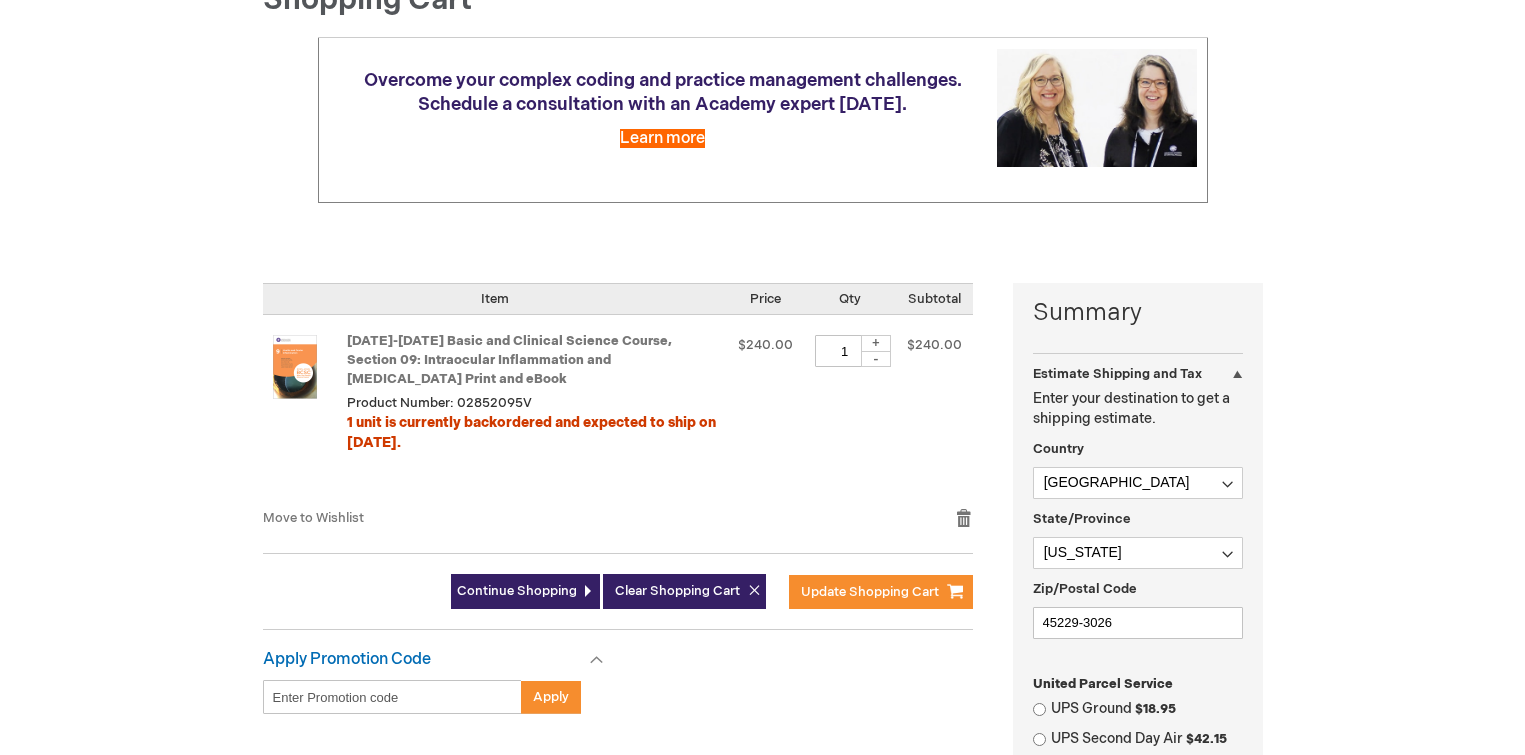 click at bounding box center (0, 475) 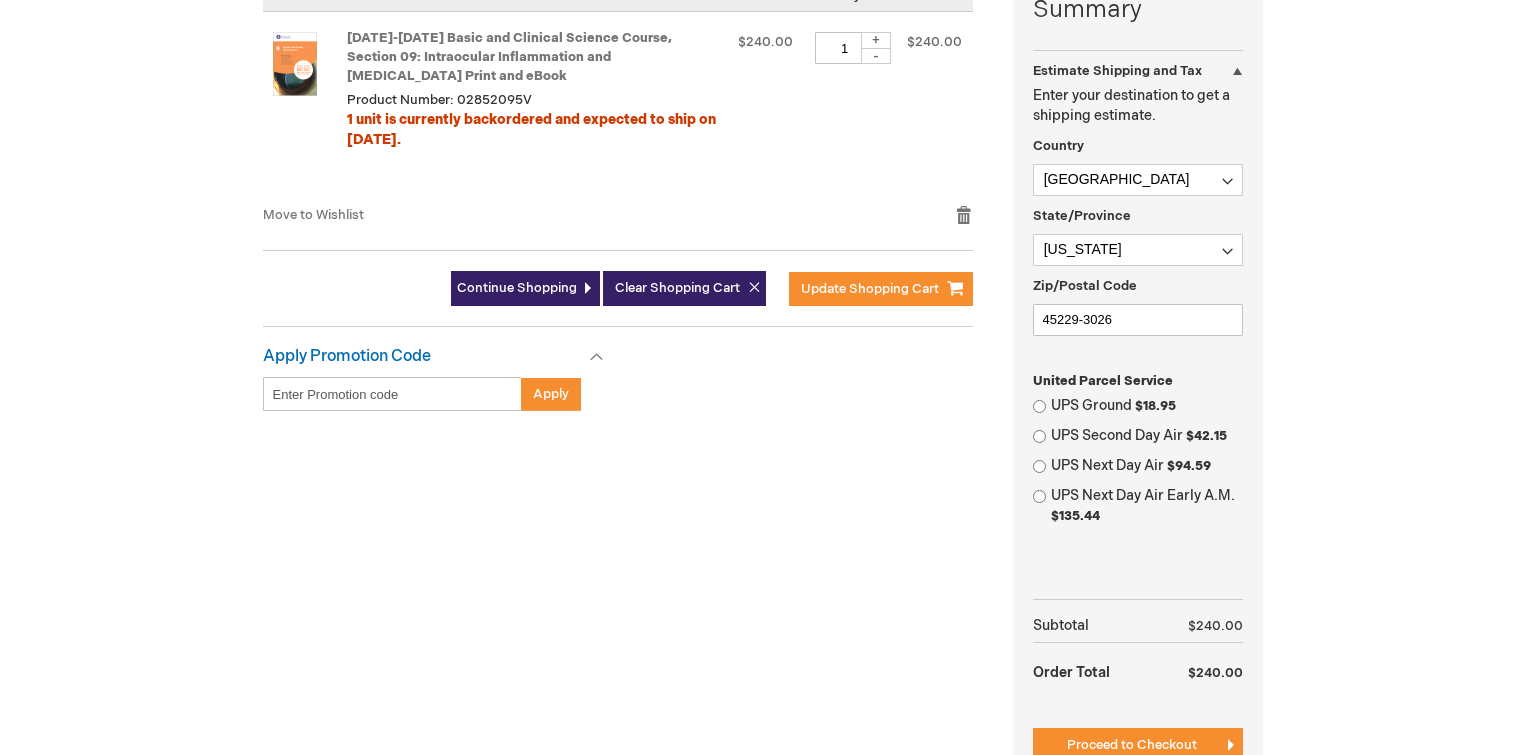 scroll, scrollTop: 581, scrollLeft: 0, axis: vertical 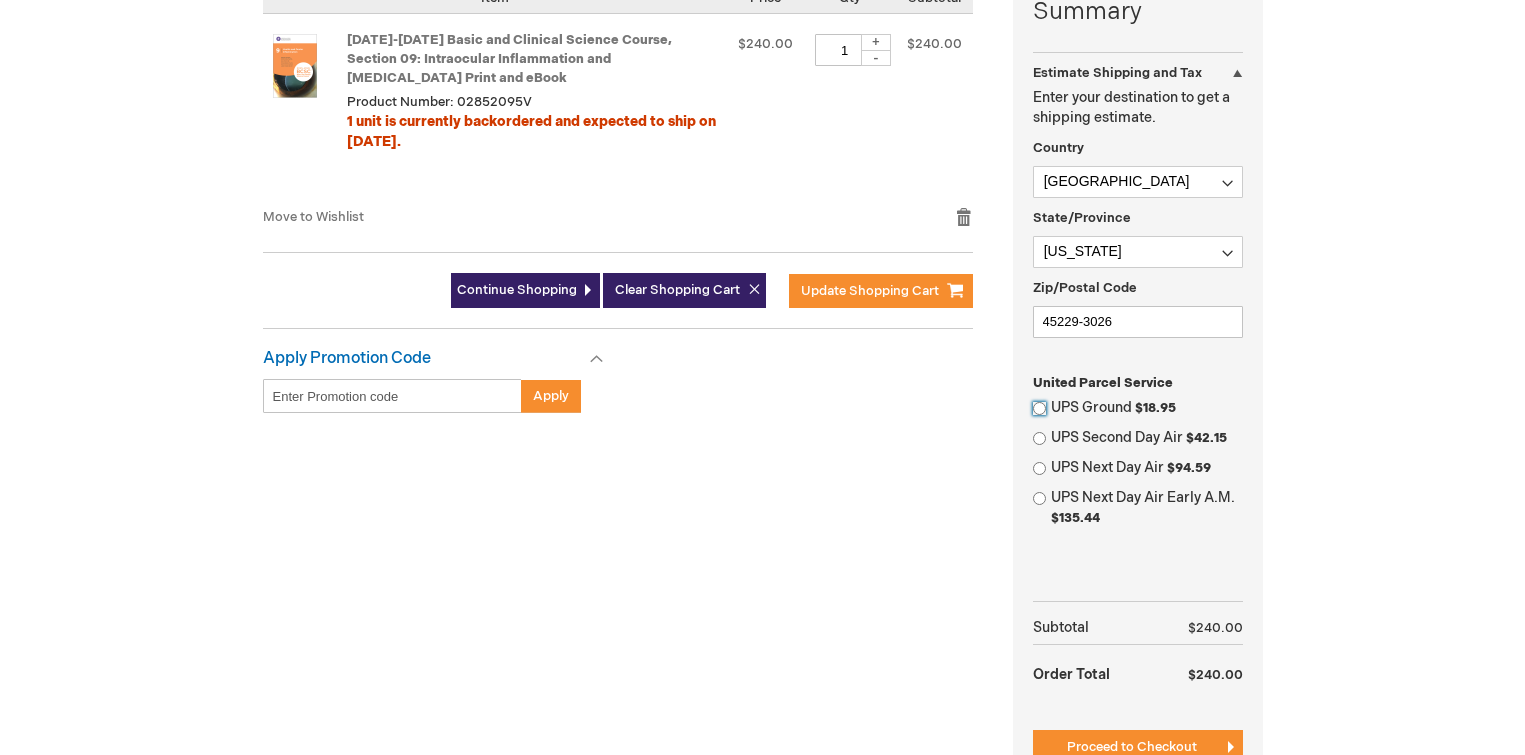 click on "UPS Ground
$18.95" at bounding box center (1039, 408) 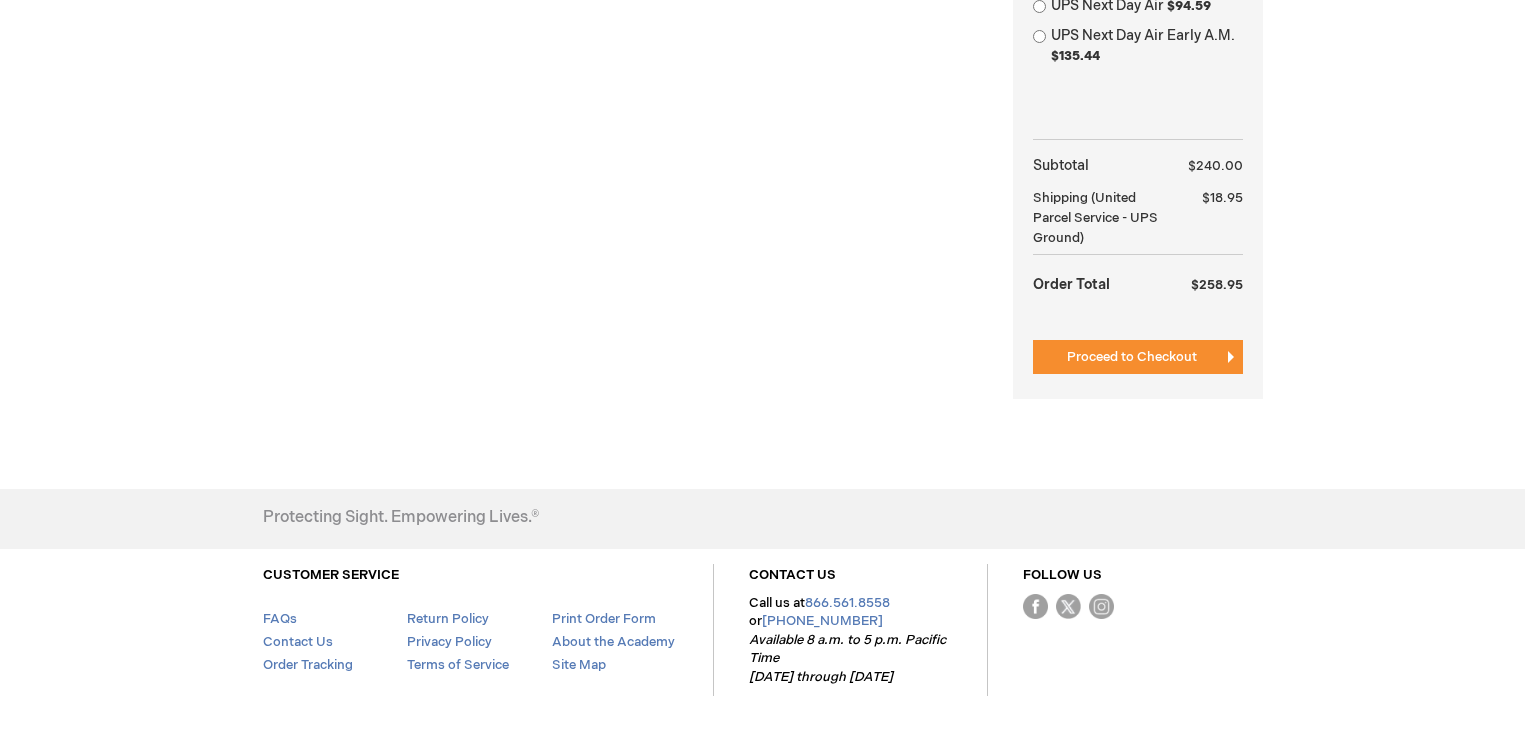 scroll, scrollTop: 1094, scrollLeft: 0, axis: vertical 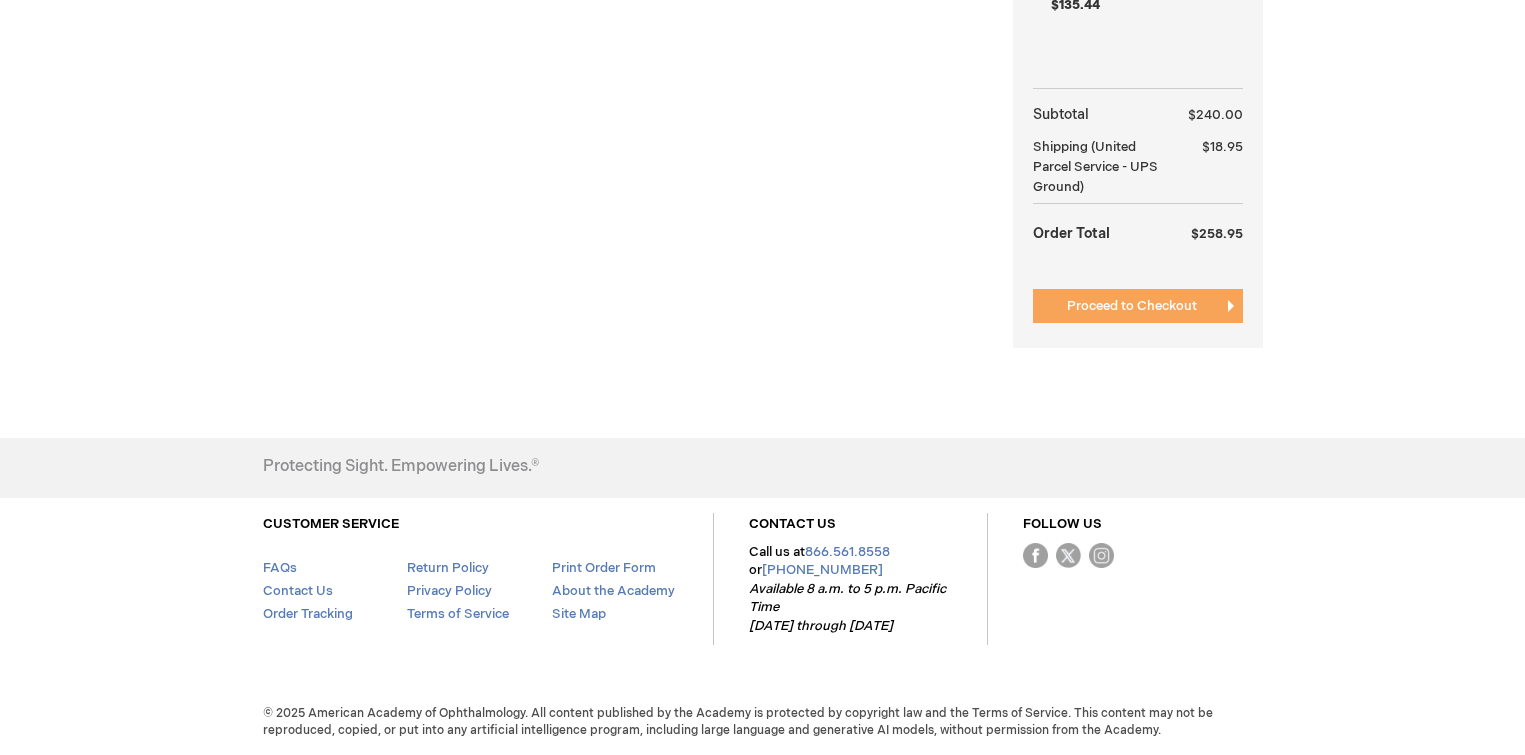 click on "Proceed to Checkout" at bounding box center (1132, 306) 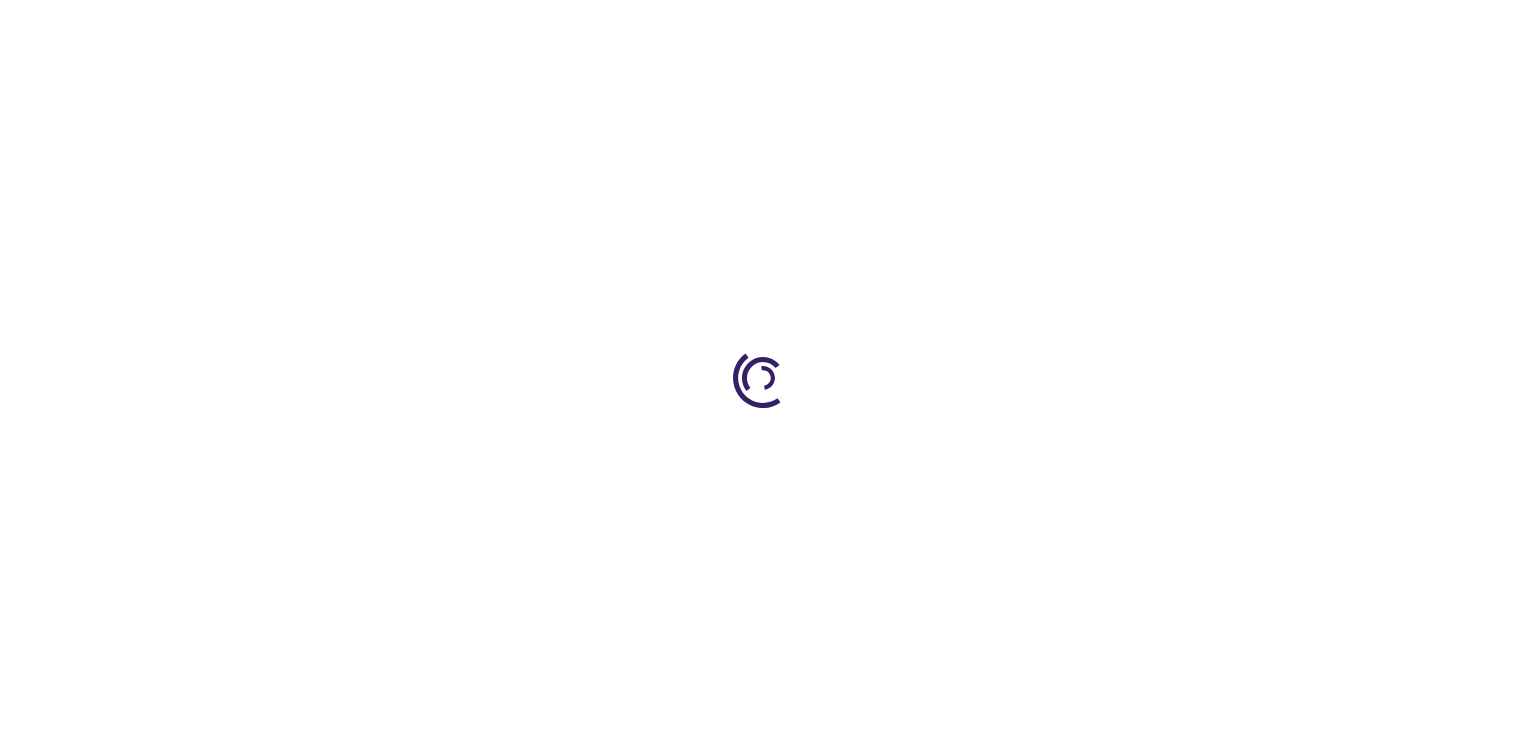 scroll, scrollTop: 0, scrollLeft: 0, axis: both 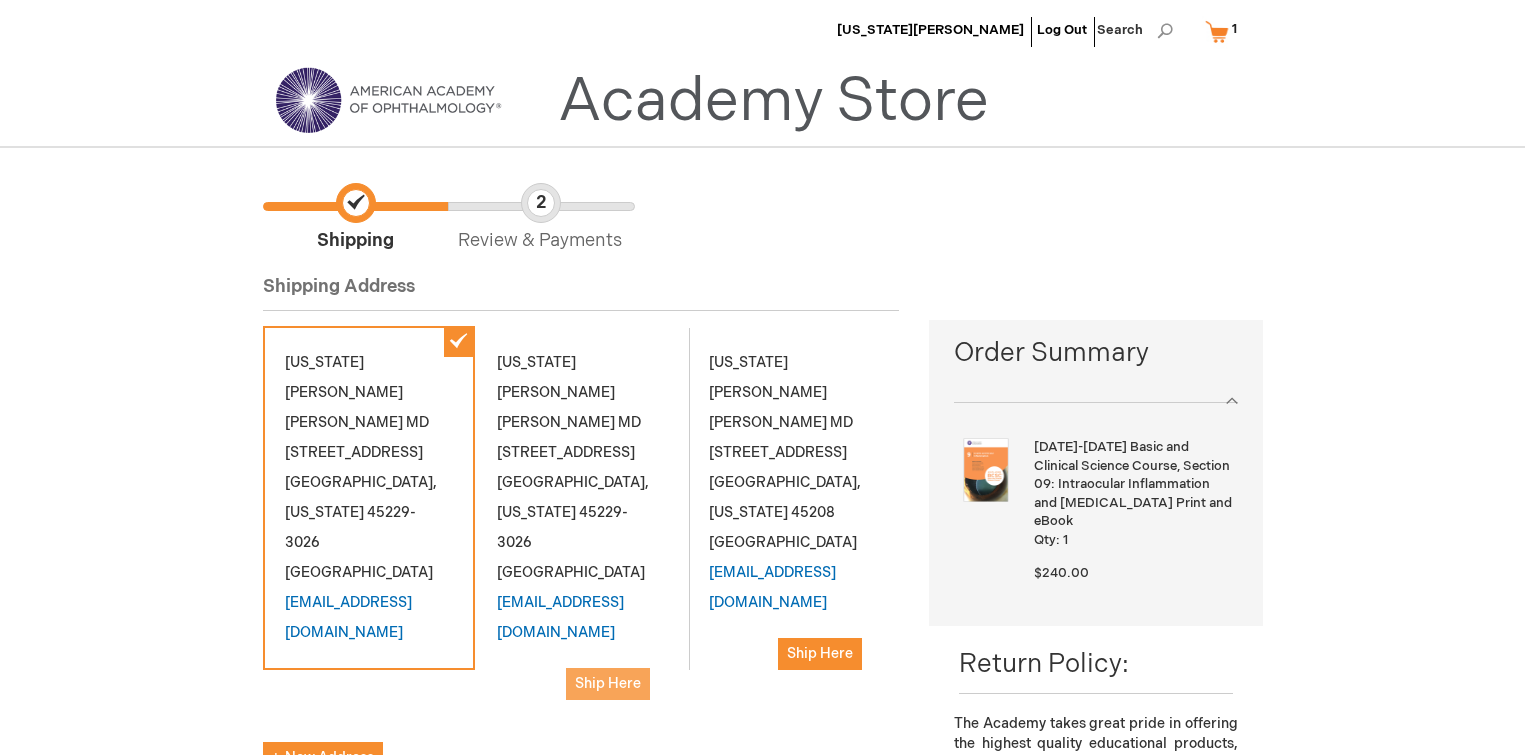 click on "Ship Here" at bounding box center (608, 683) 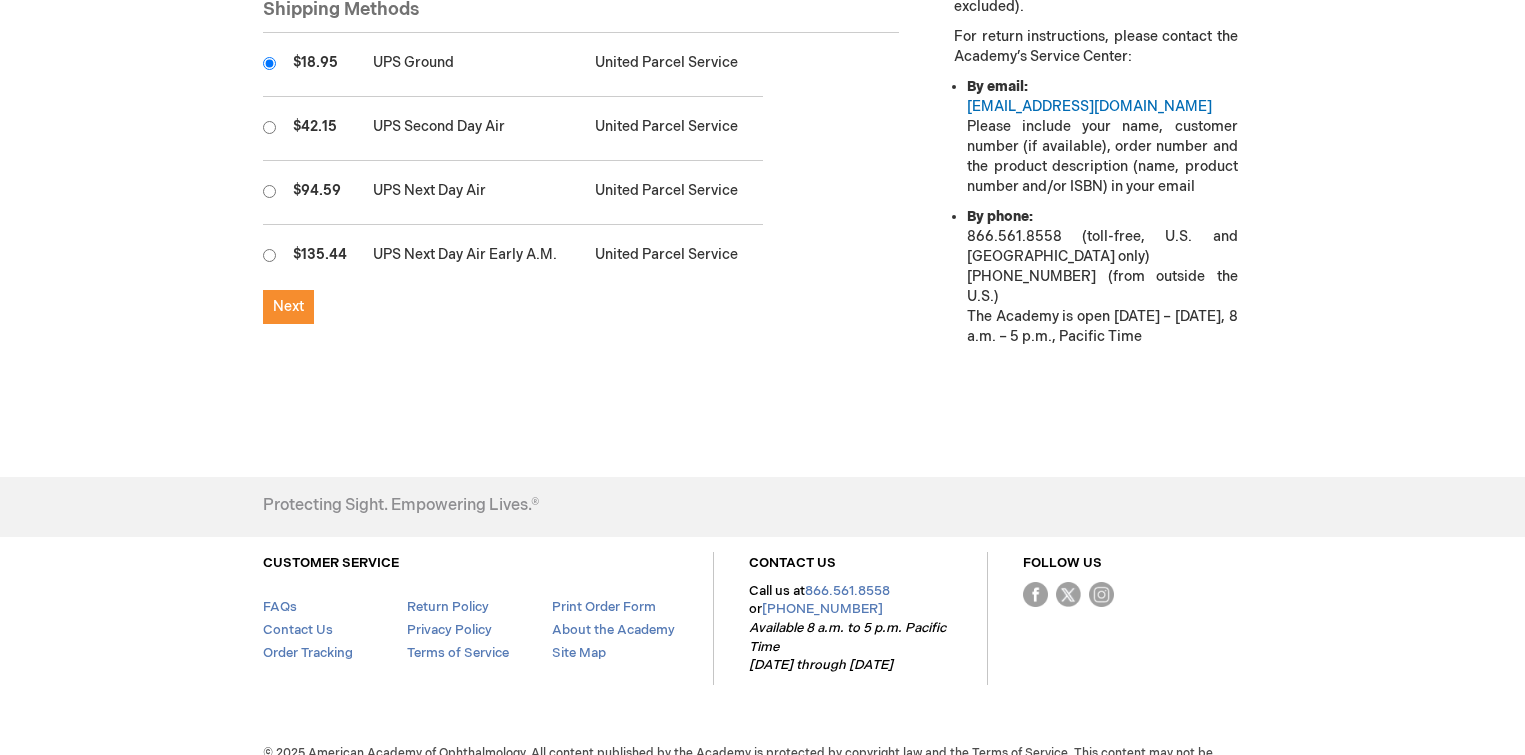 scroll, scrollTop: 831, scrollLeft: 0, axis: vertical 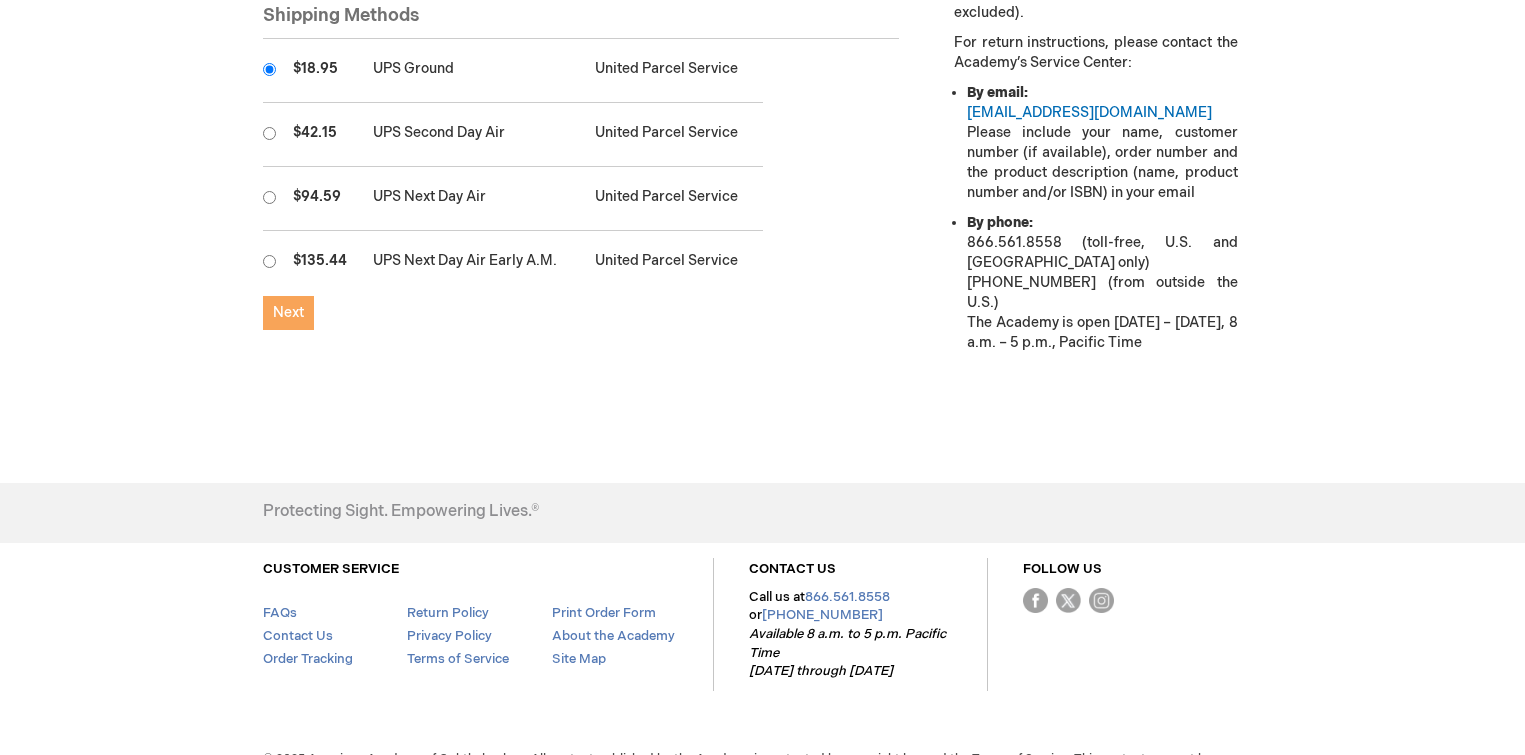 click on "Next" at bounding box center [288, 312] 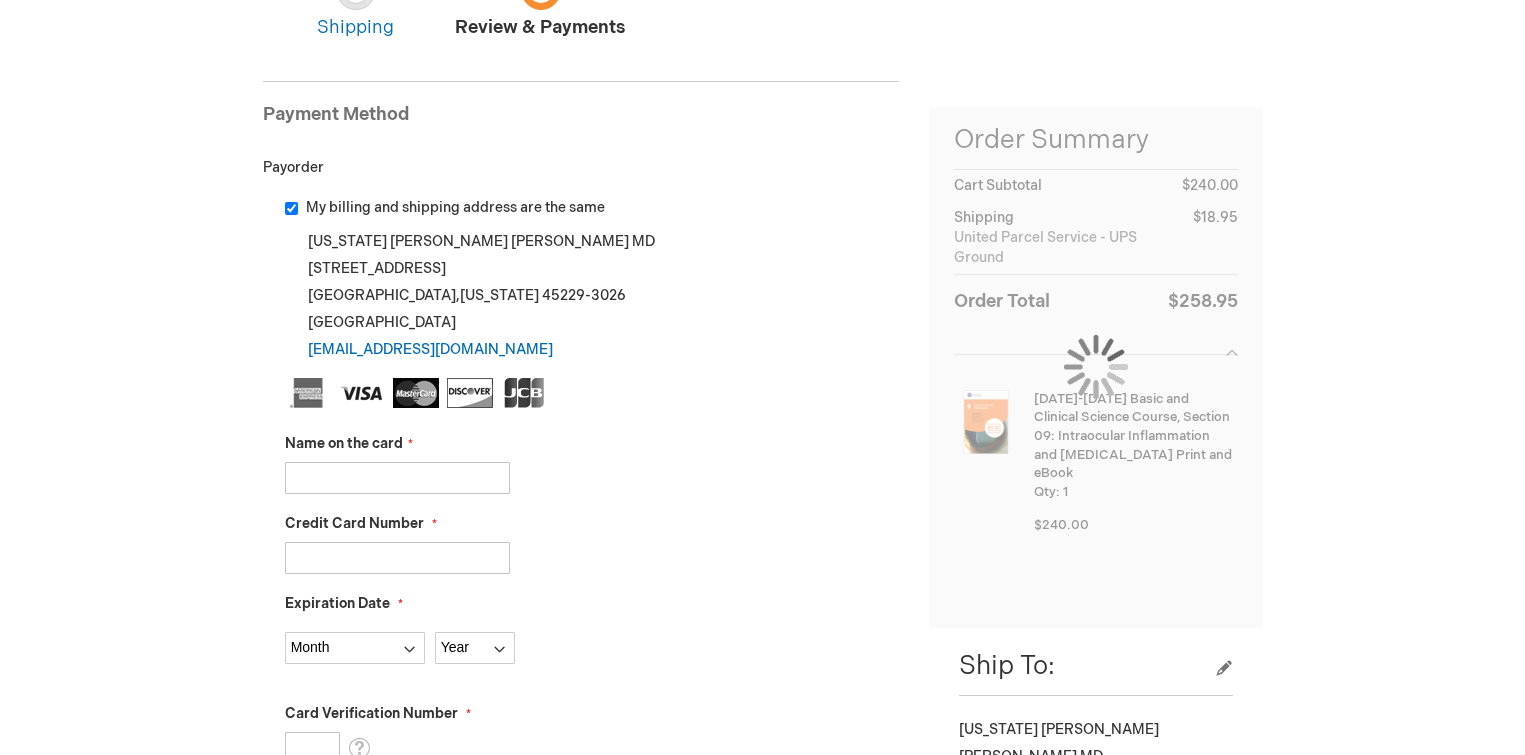 scroll, scrollTop: 254, scrollLeft: 0, axis: vertical 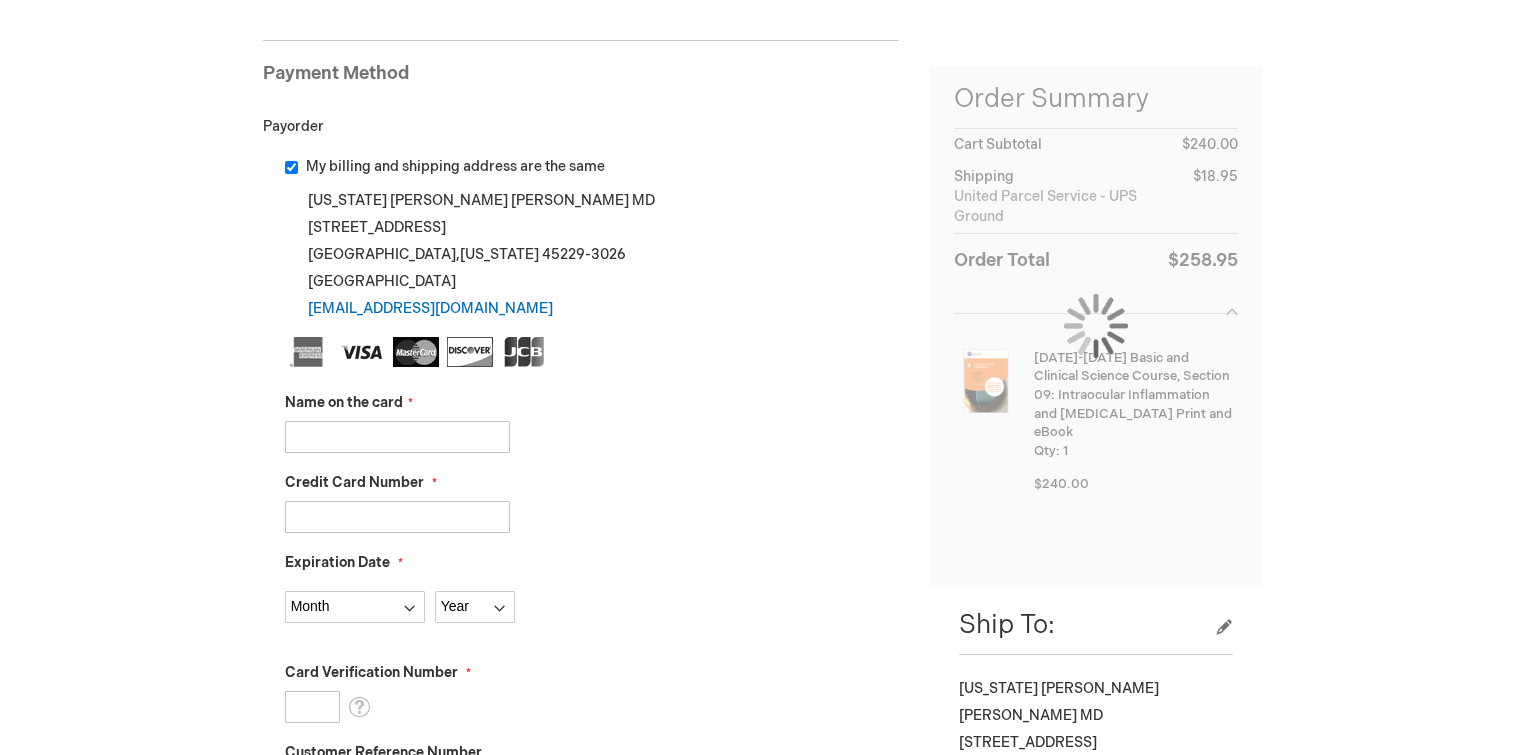 click on "Name on the card" at bounding box center (397, 437) 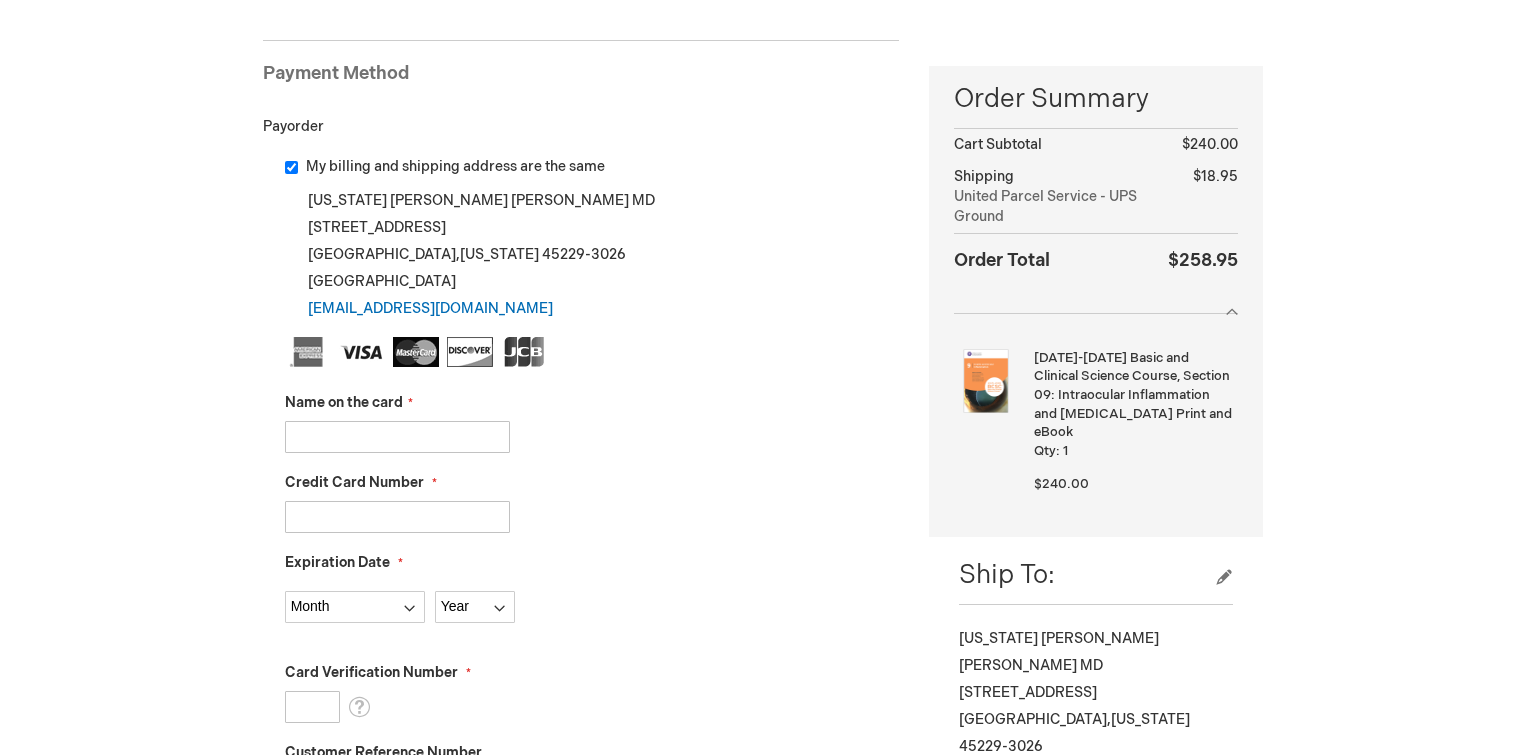 type on "Virginia M Utz" 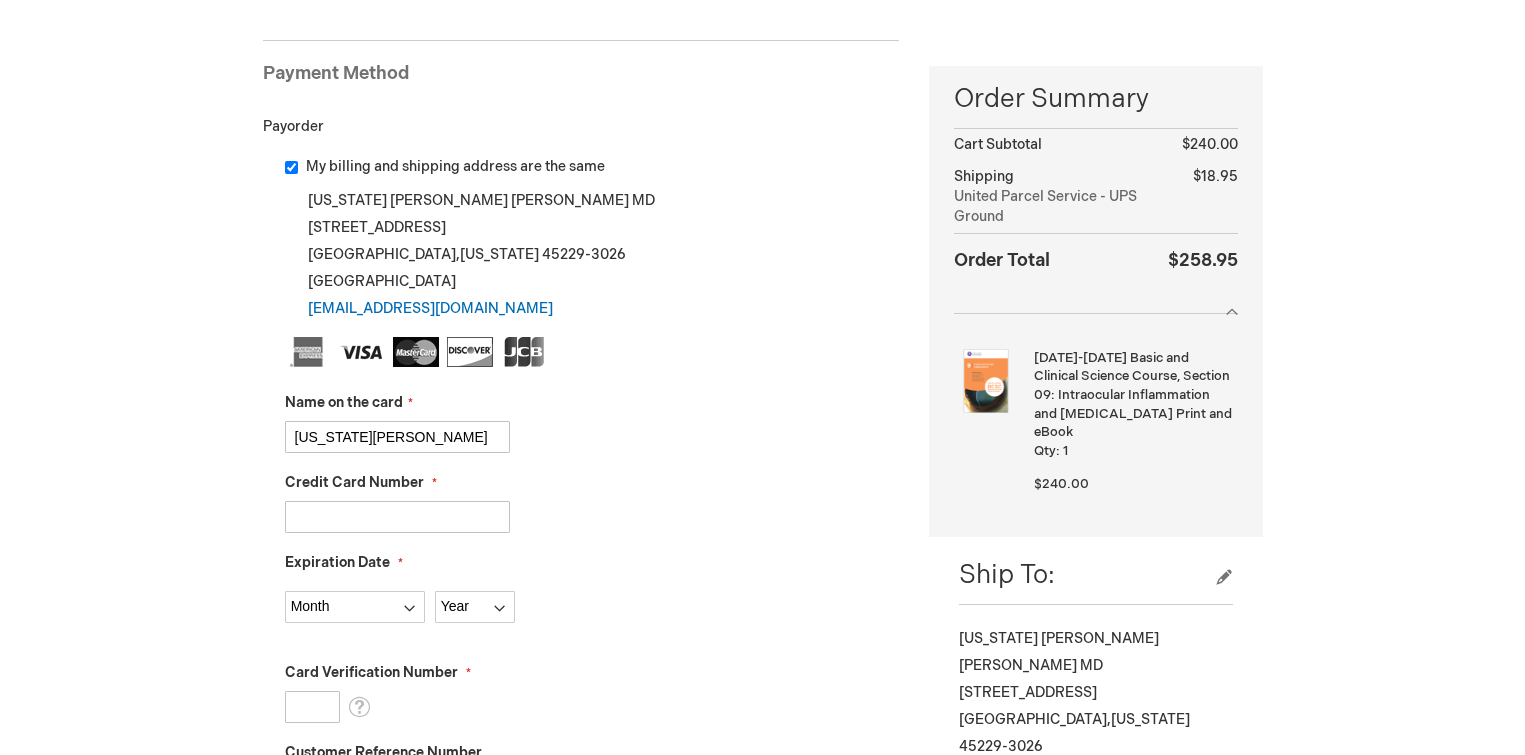 type on "4640182143069106" 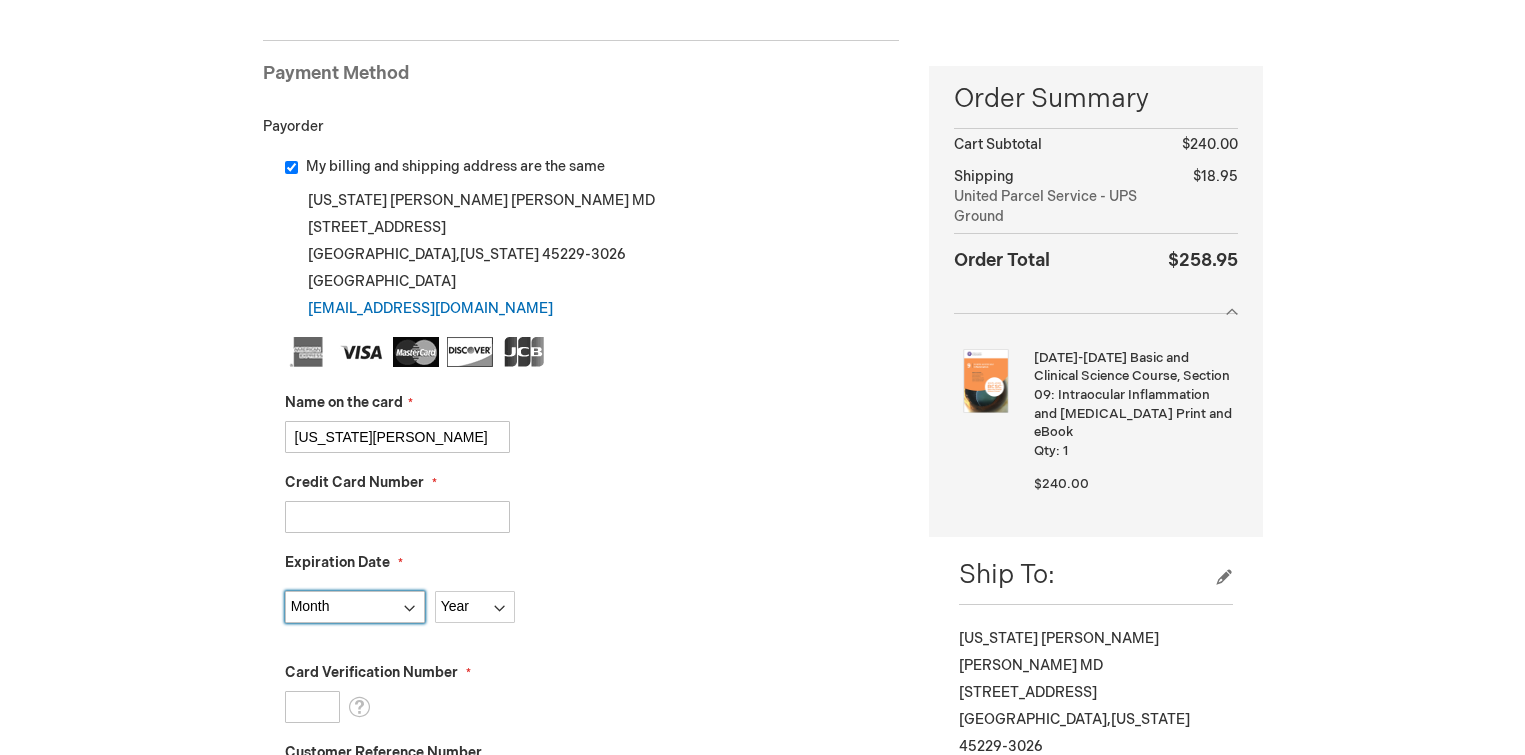 select on "4" 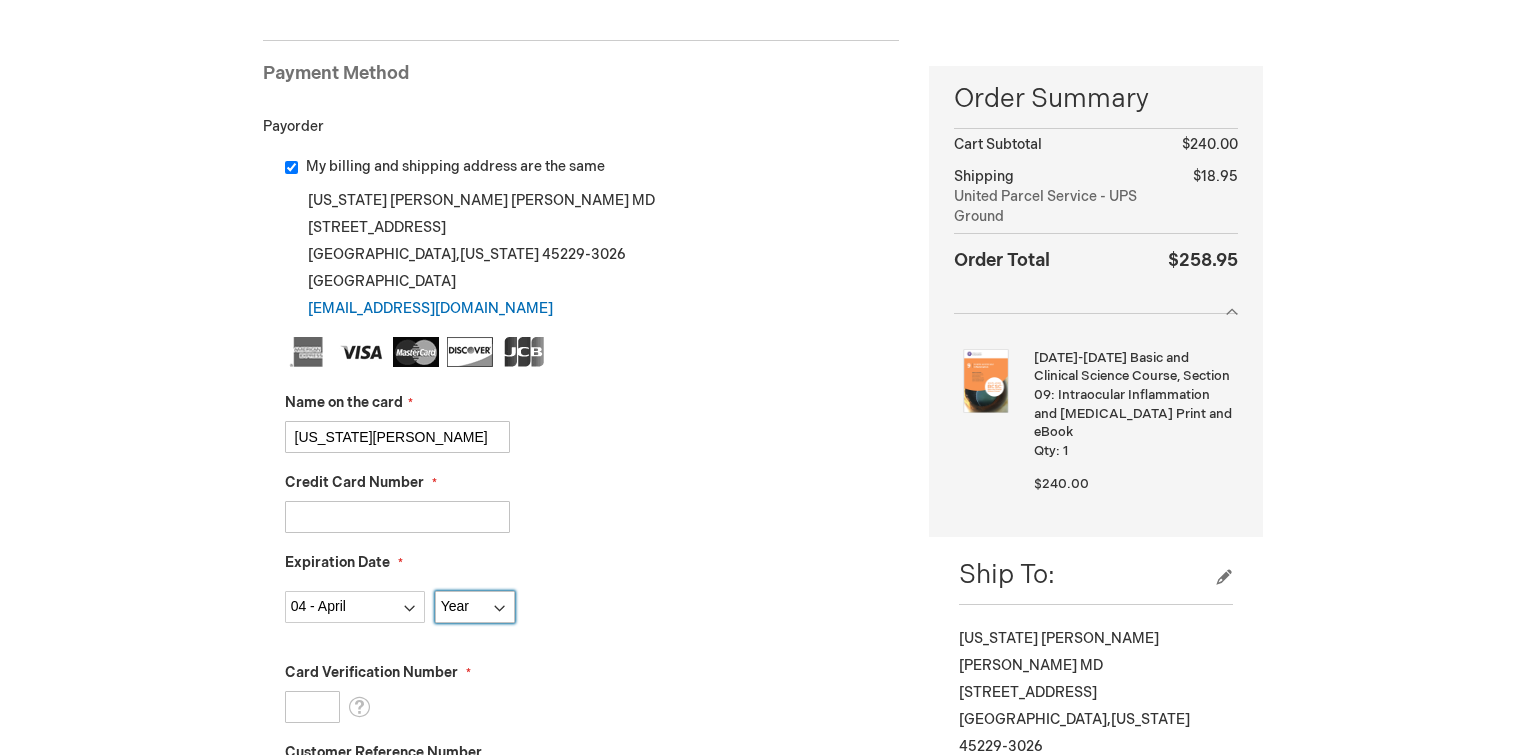 select on "2028" 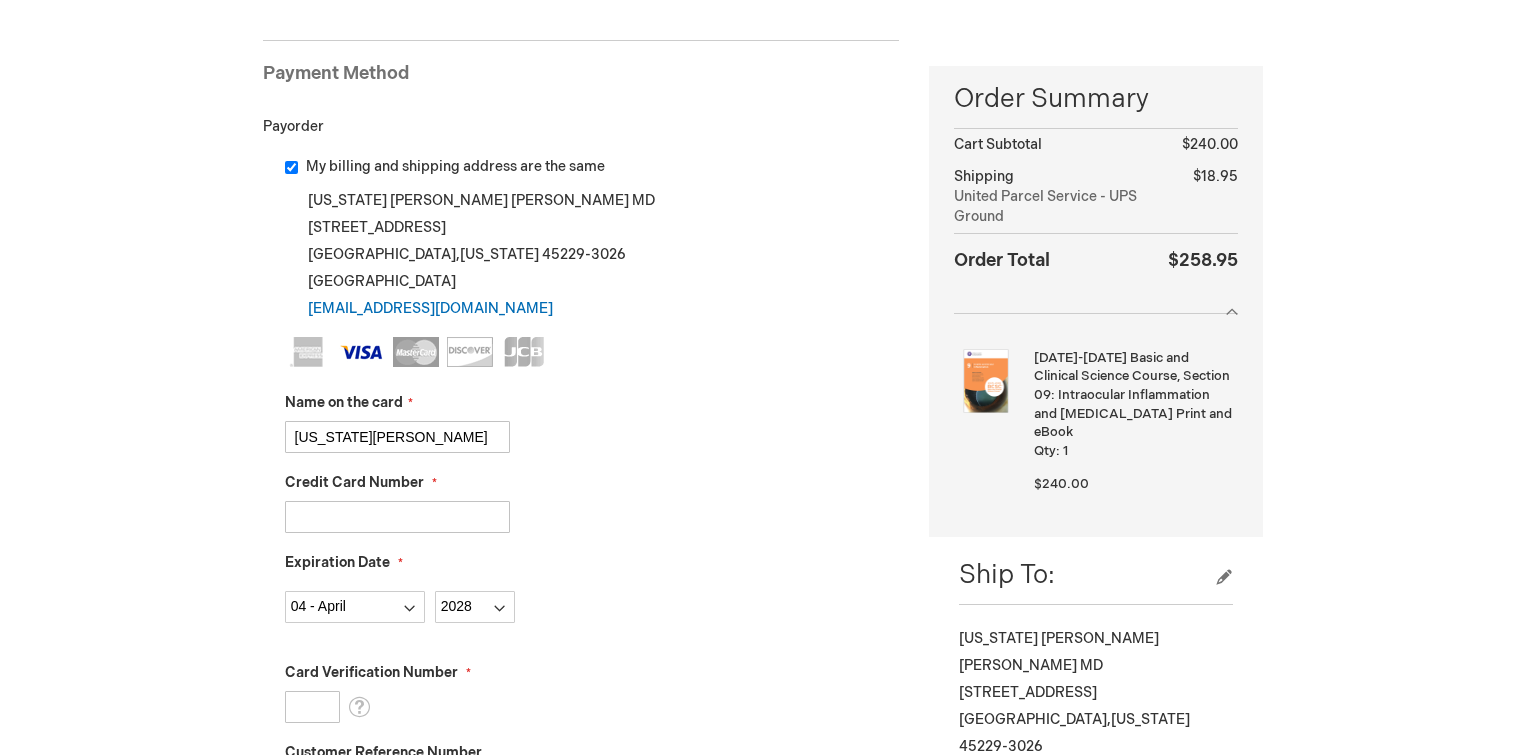 scroll, scrollTop: 453, scrollLeft: 0, axis: vertical 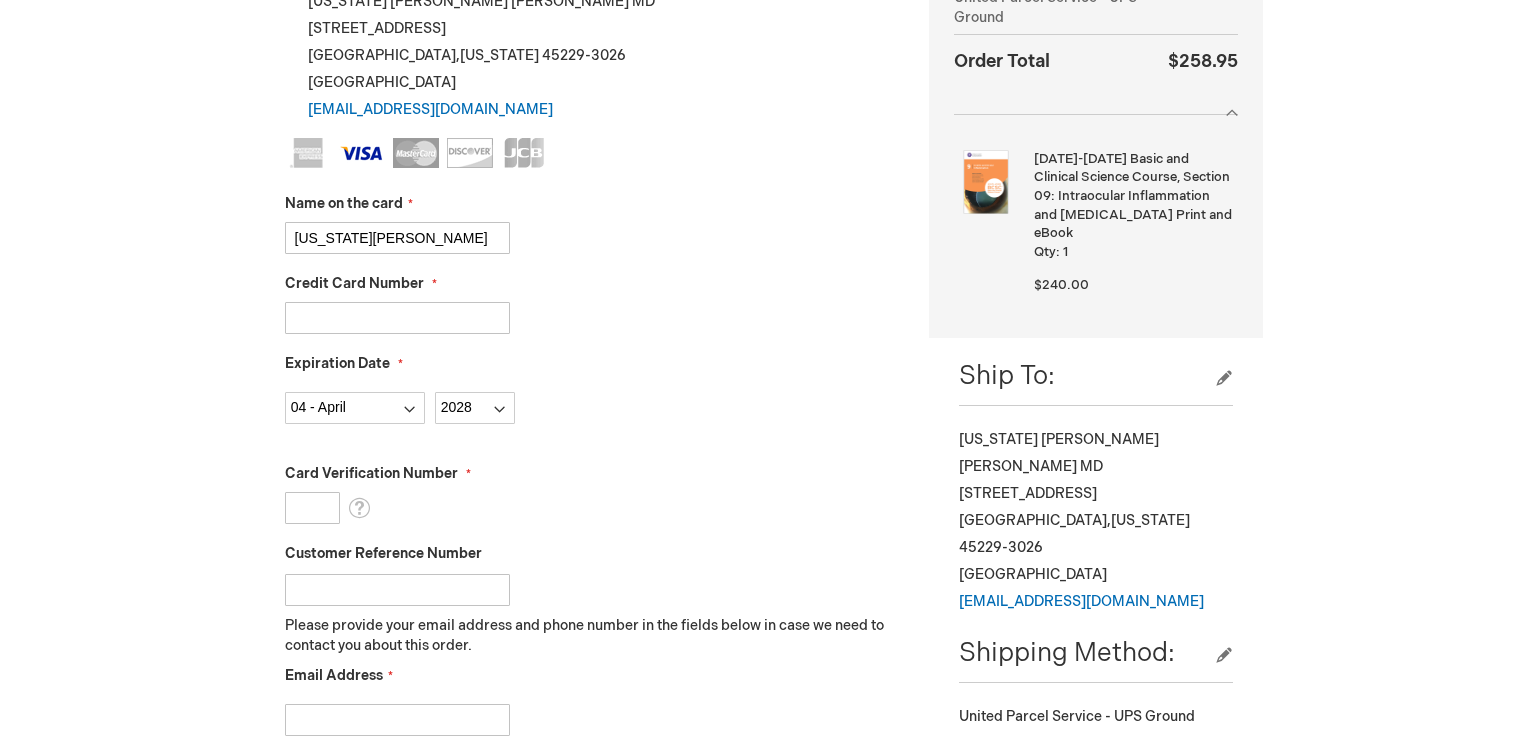 click on "Card Verification Number" at bounding box center [312, 508] 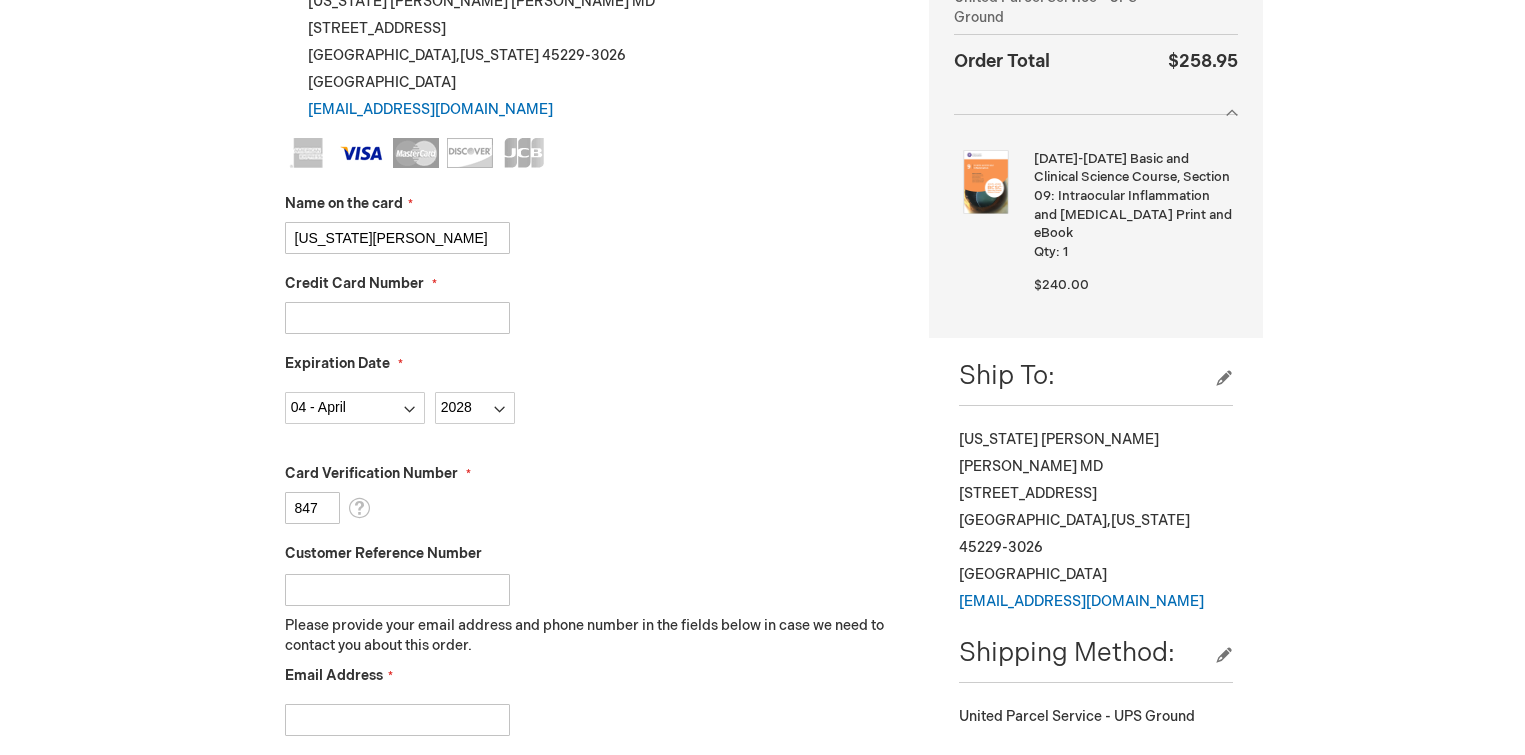 type on "847" 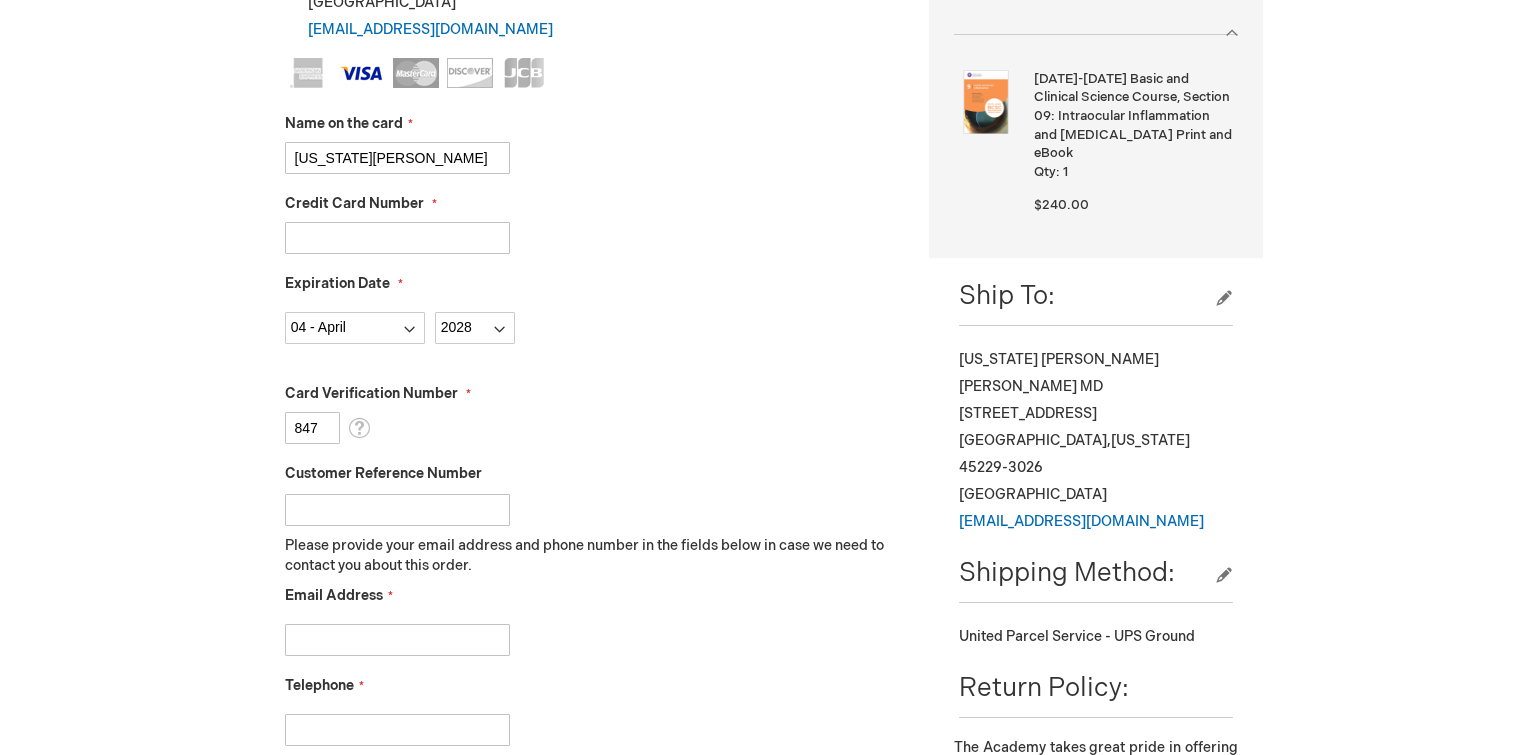 scroll, scrollTop: 649, scrollLeft: 0, axis: vertical 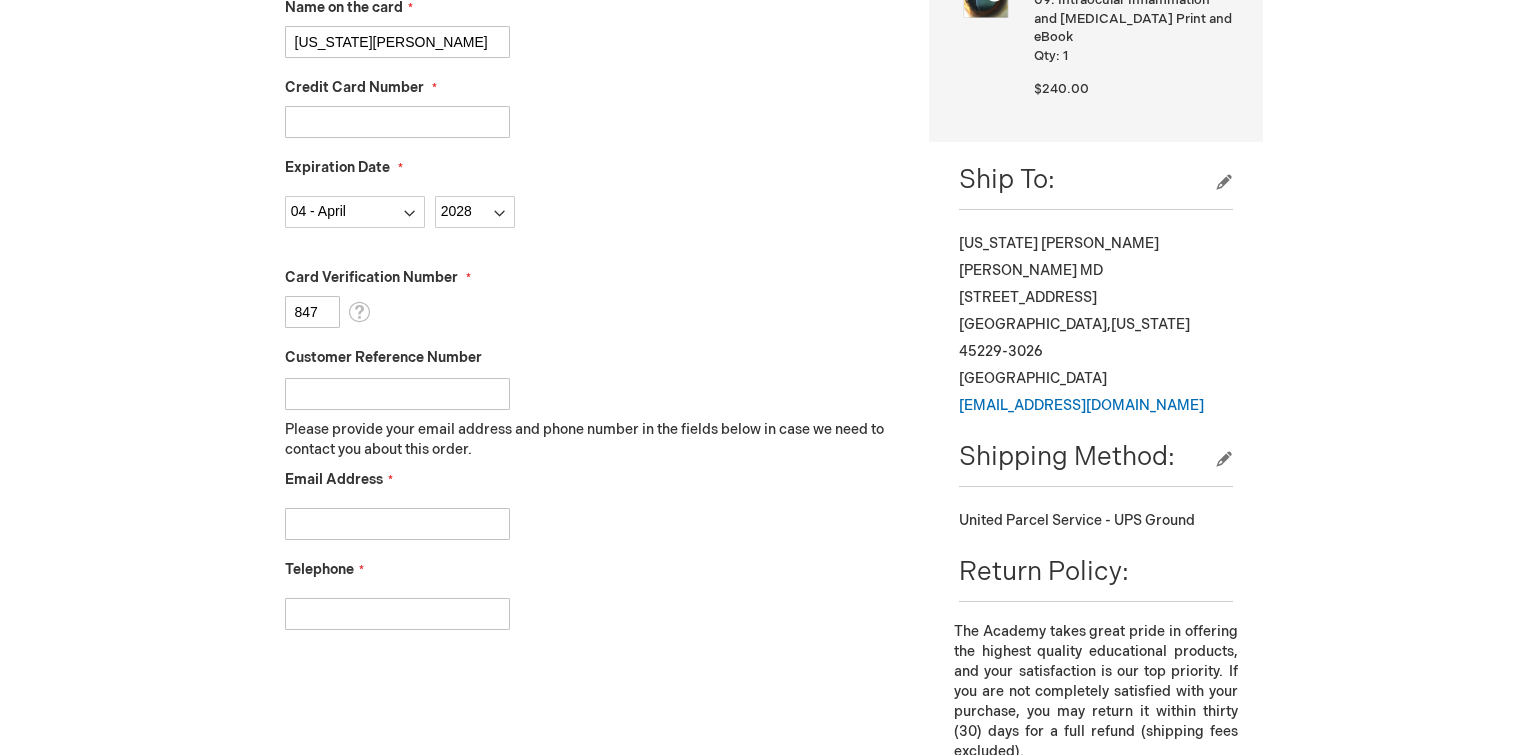 click on "Email Address" at bounding box center [397, 524] 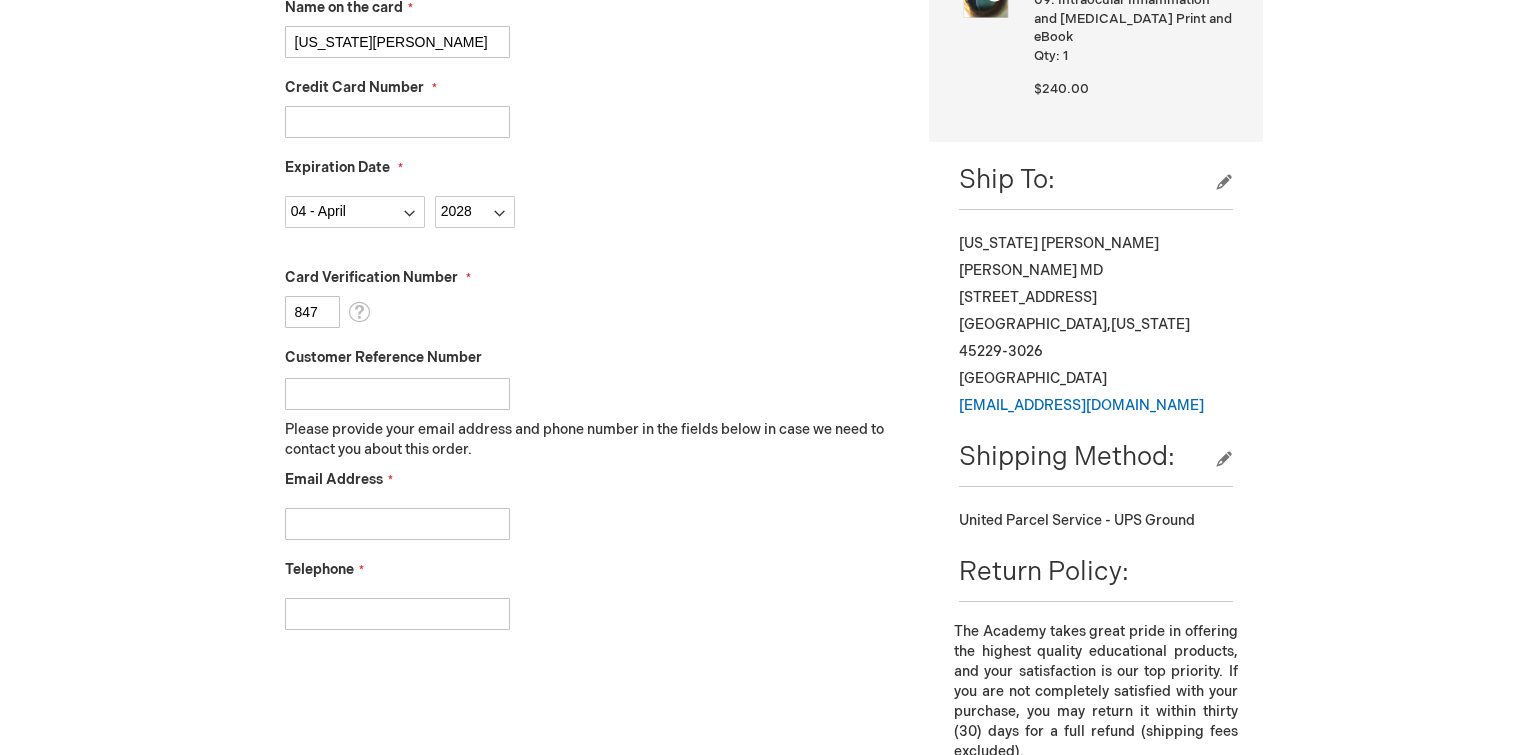 type on "ginnyruns@gmail.com" 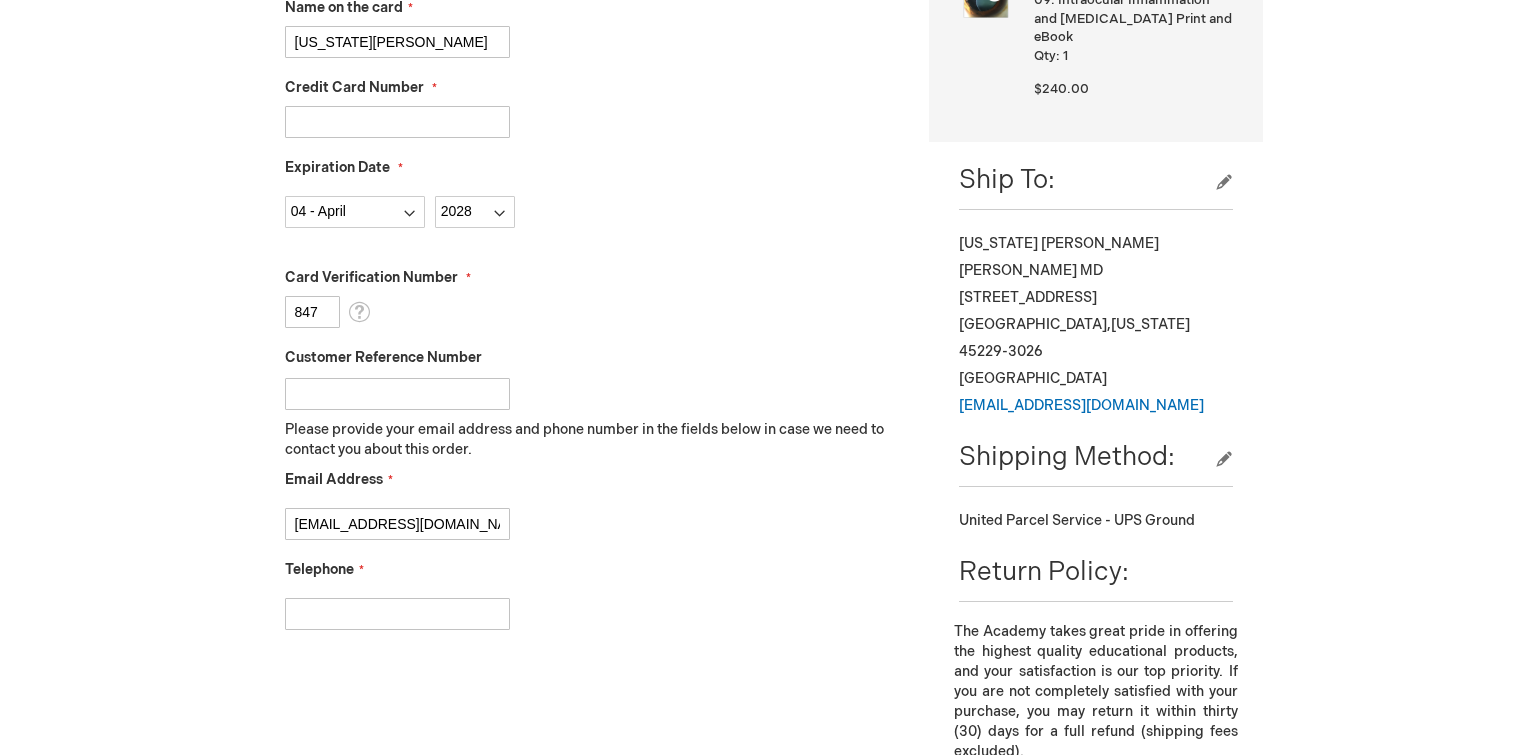 type on "2164709262" 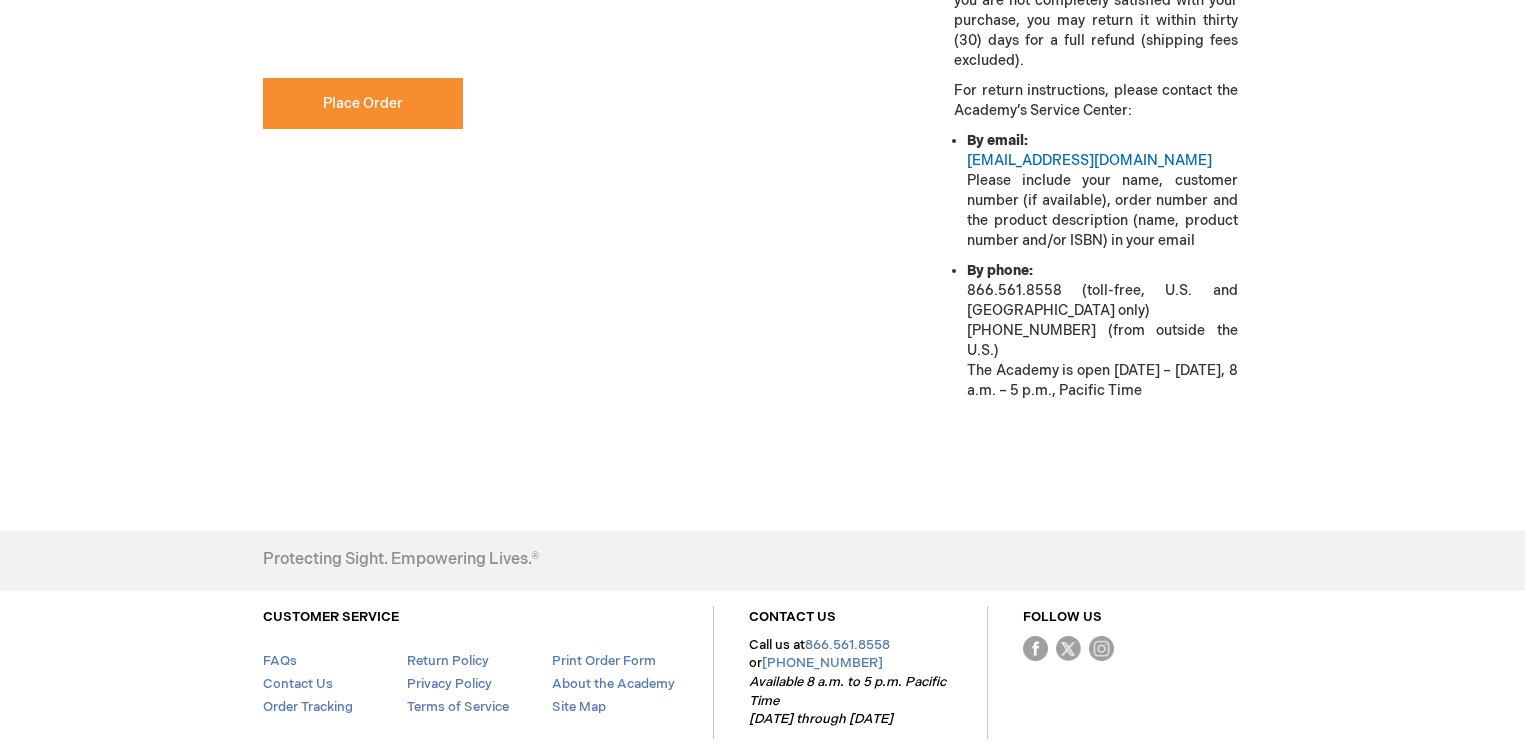 scroll, scrollTop: 1333, scrollLeft: 0, axis: vertical 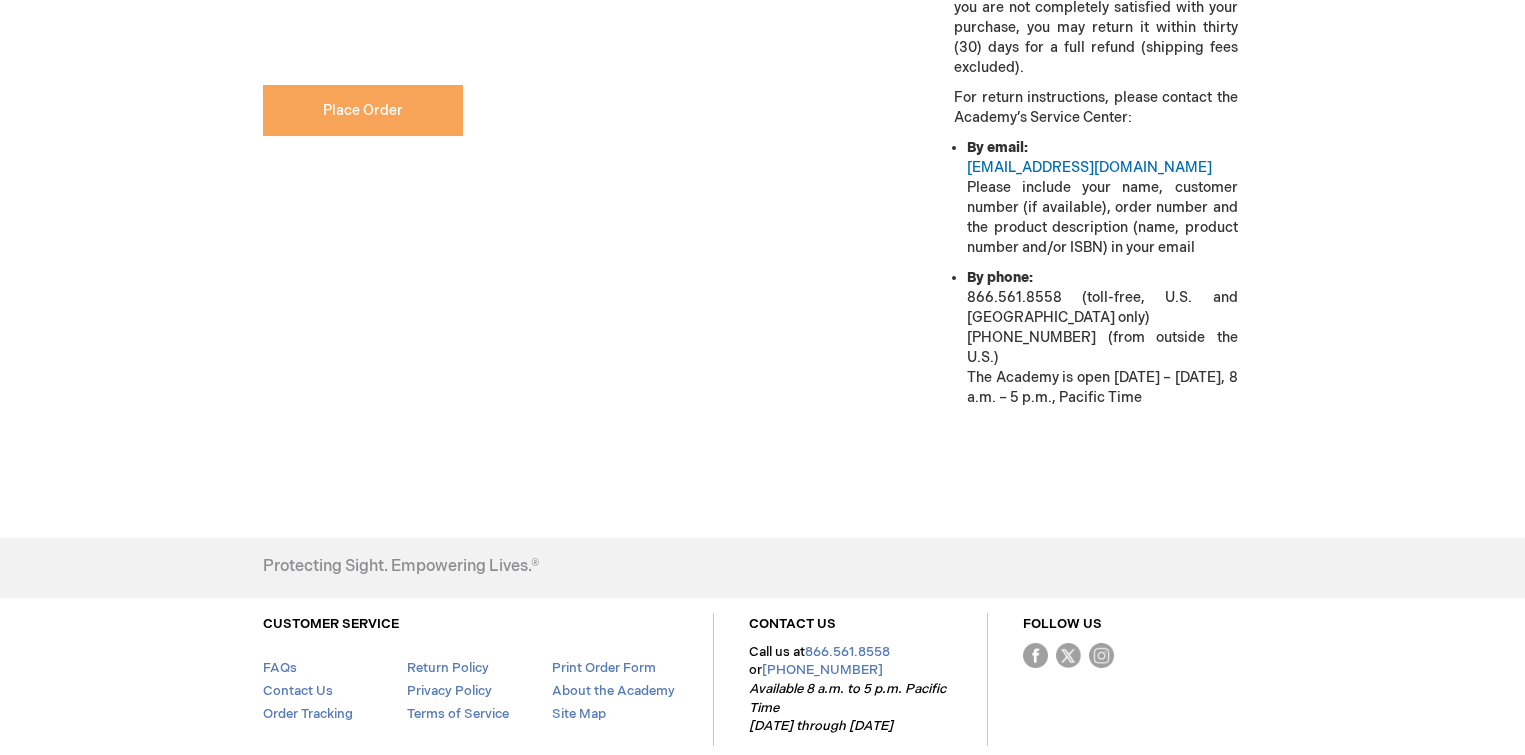 checkbox on "true" 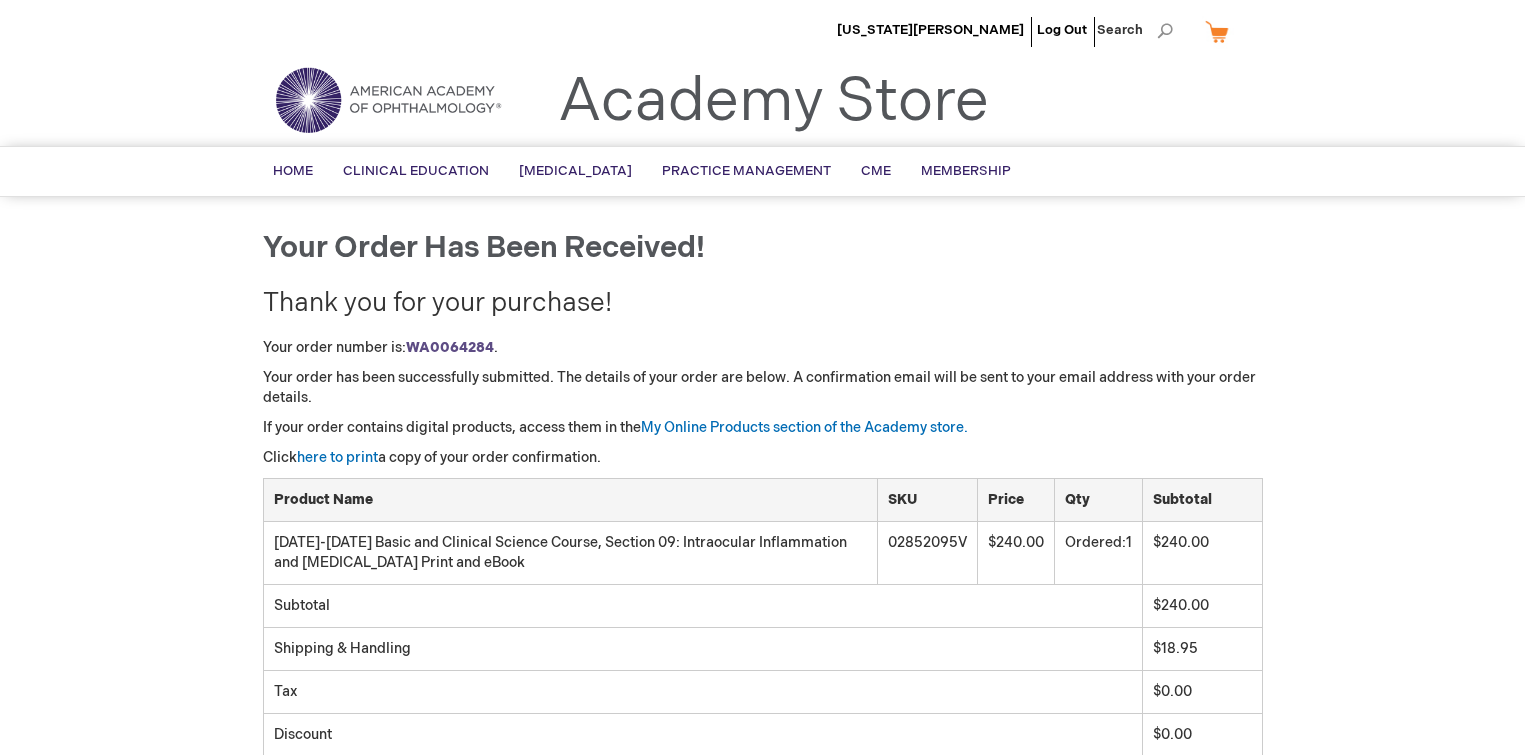 scroll, scrollTop: 0, scrollLeft: 0, axis: both 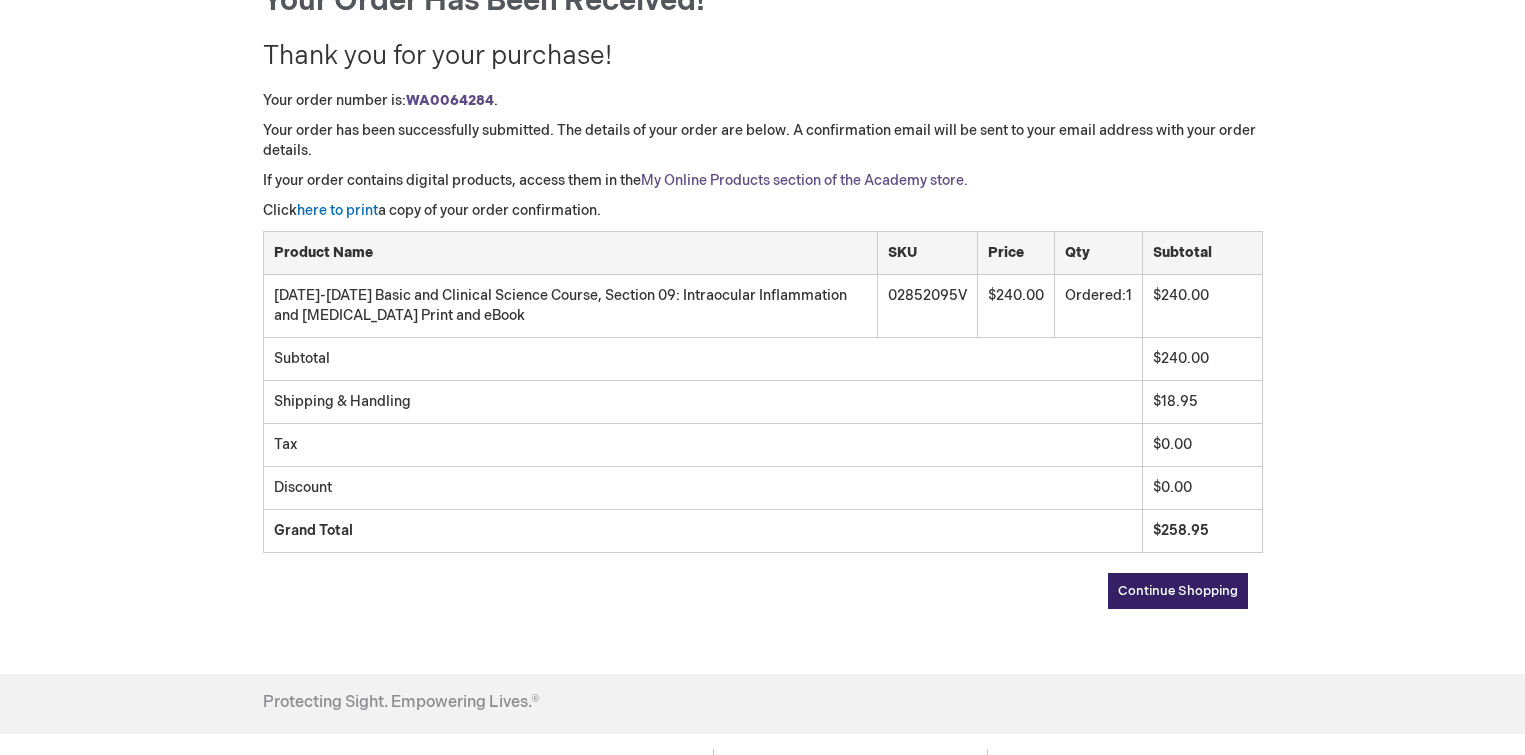 click on "My Online Products section of the Academy store." at bounding box center [804, 180] 